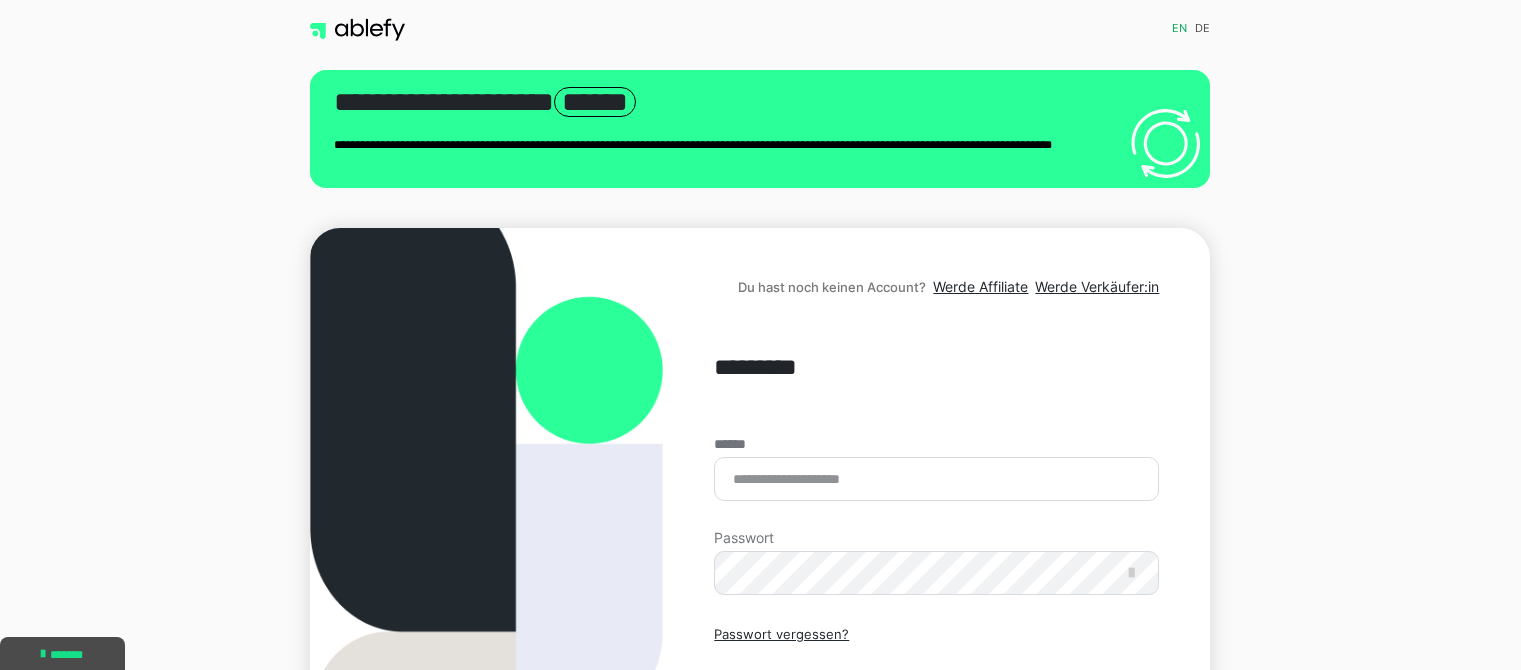 scroll, scrollTop: 0, scrollLeft: 0, axis: both 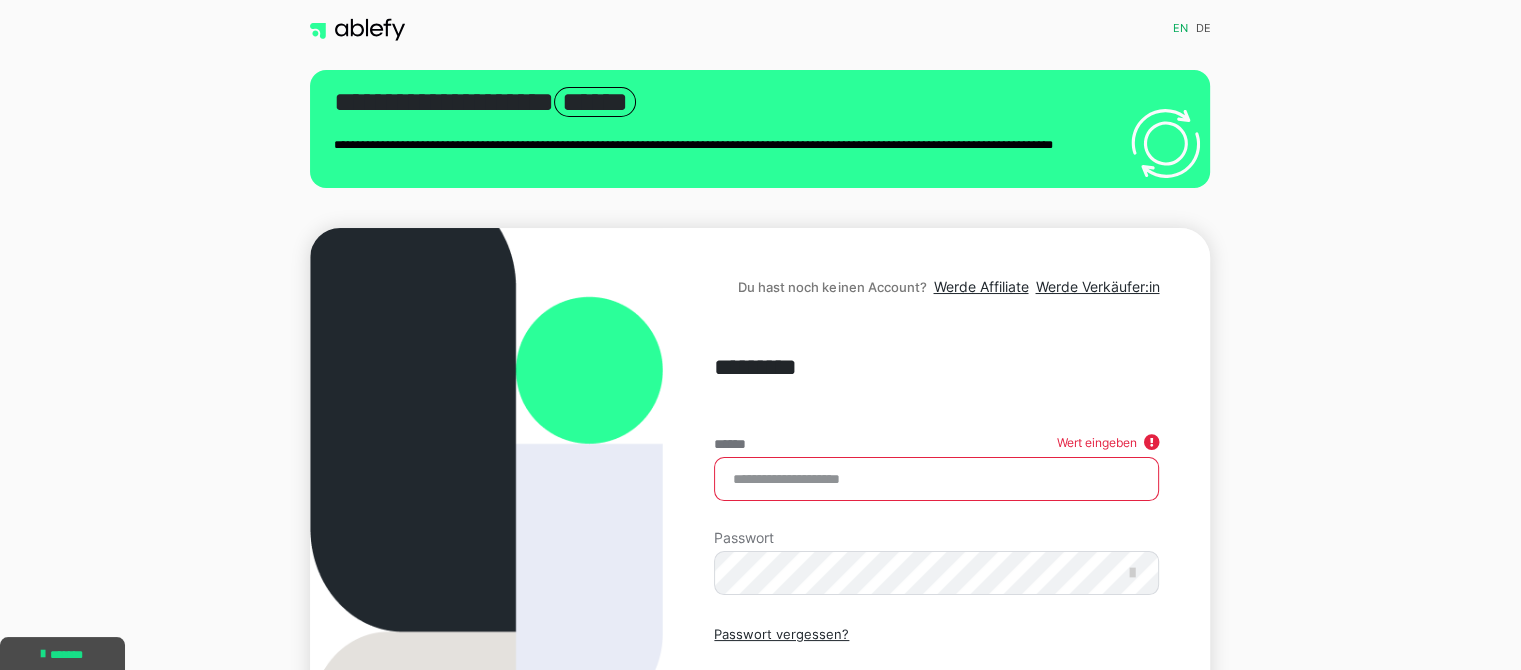 type on "**********" 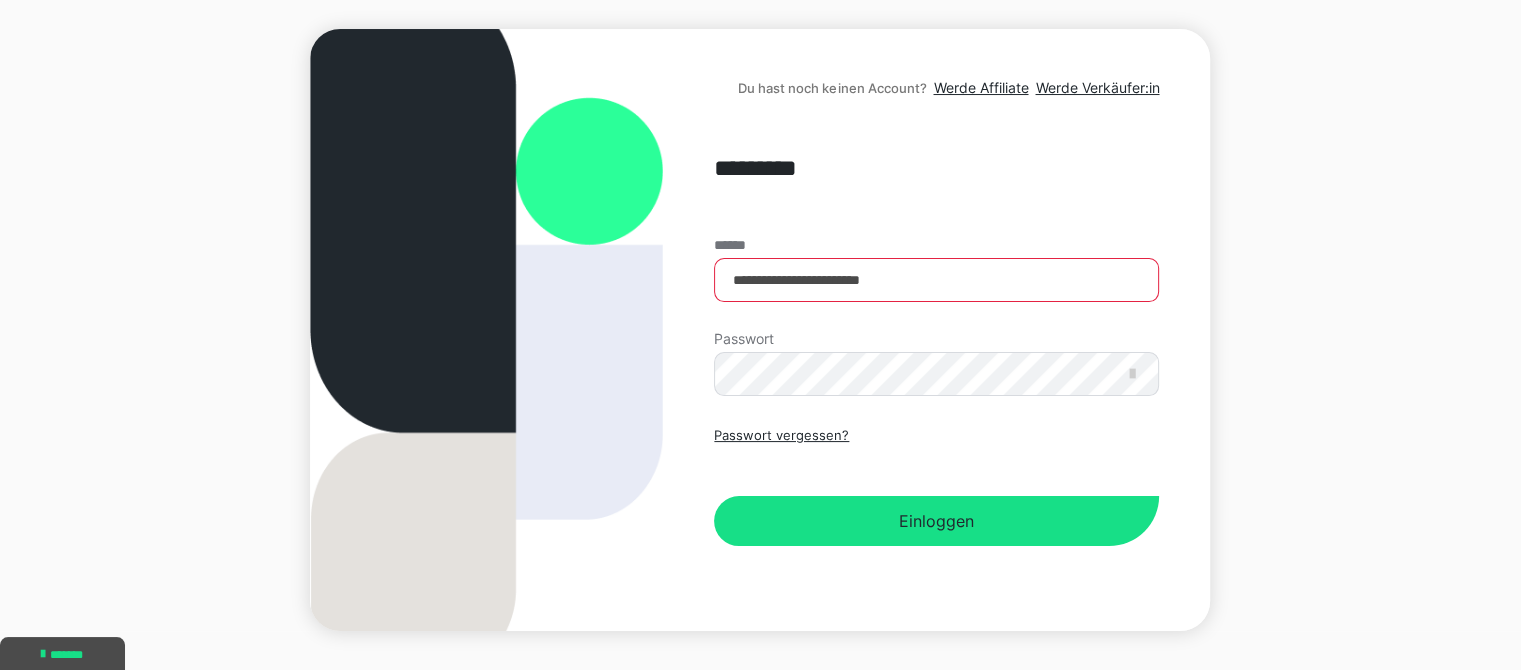 scroll, scrollTop: 247, scrollLeft: 0, axis: vertical 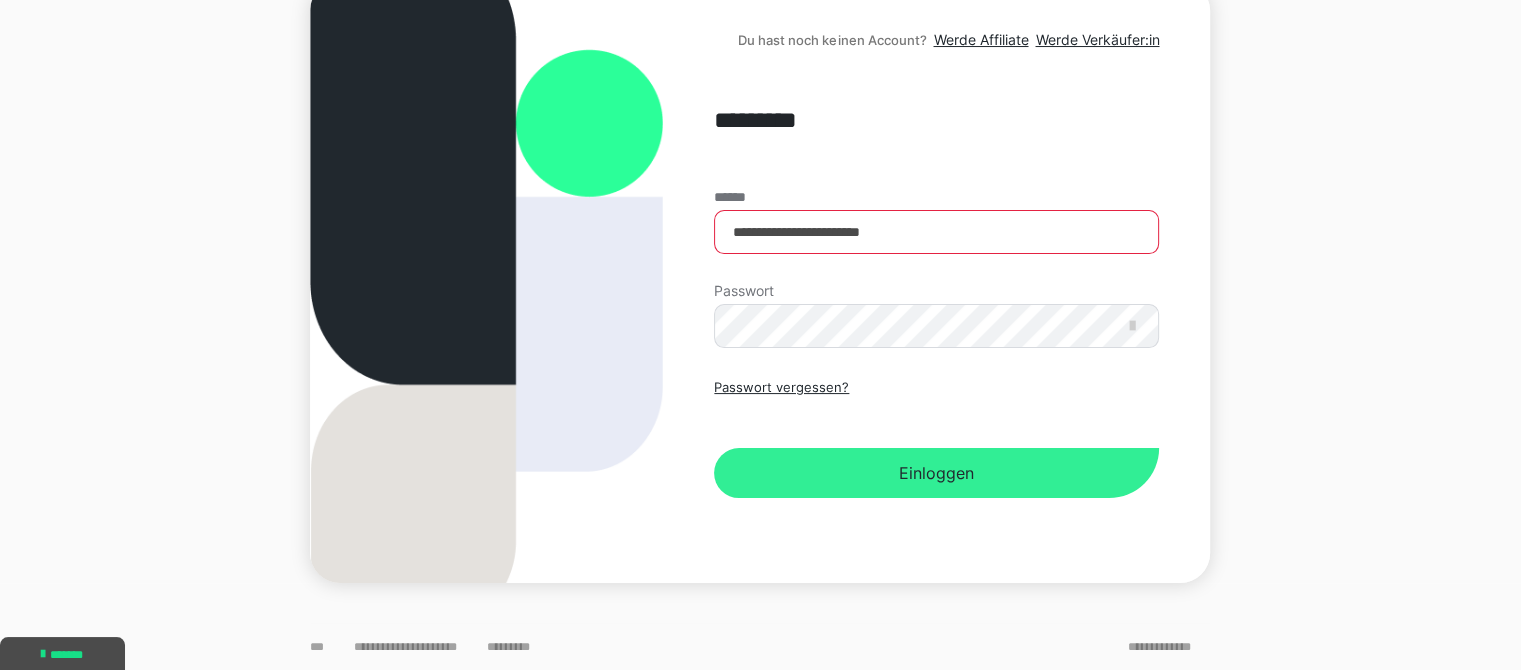 click on "Einloggen" at bounding box center (936, 473) 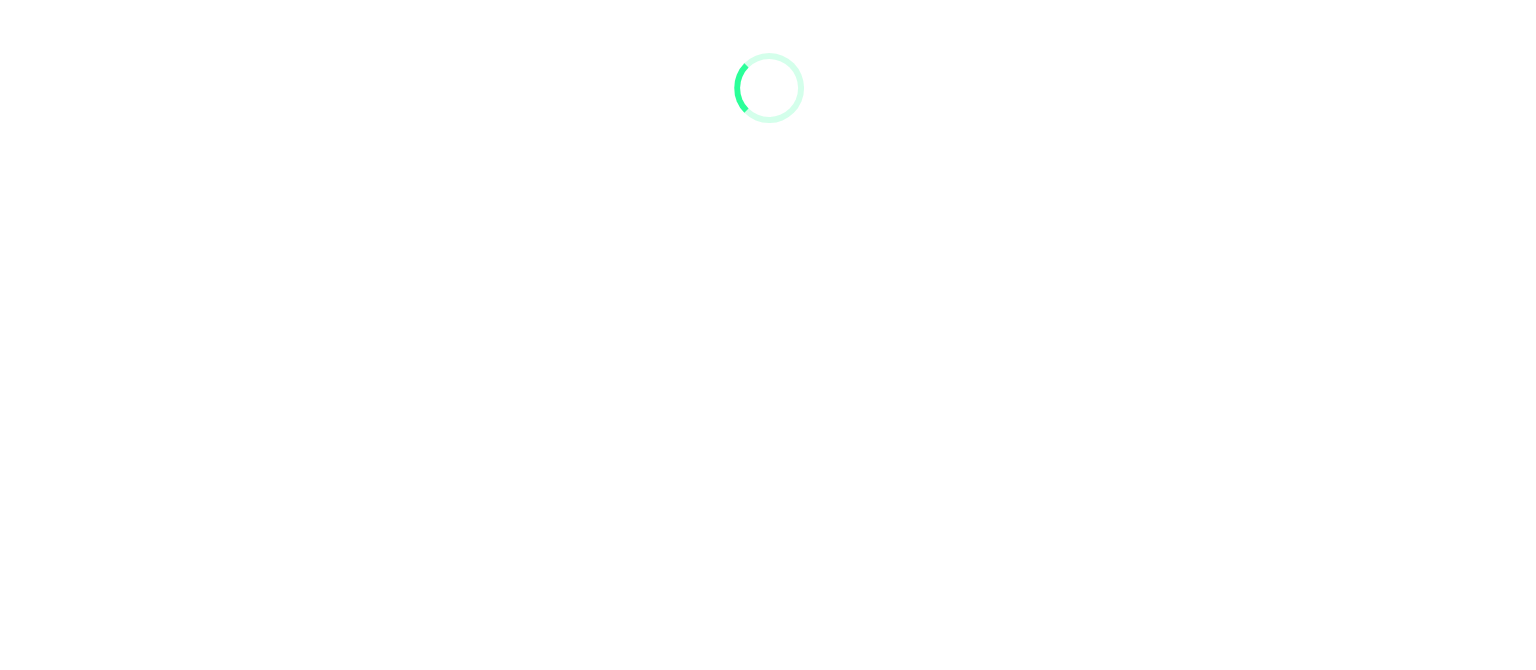 scroll, scrollTop: 0, scrollLeft: 0, axis: both 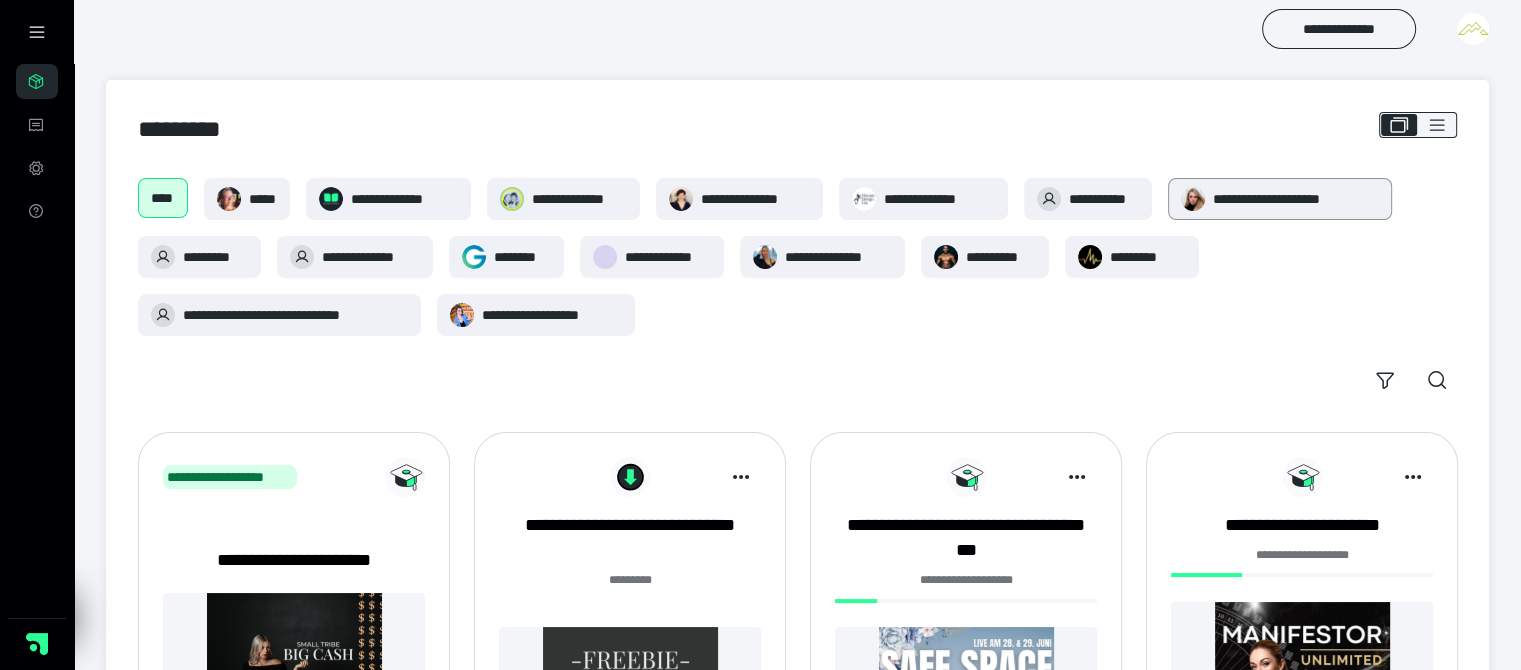 click on "**********" at bounding box center (1296, 199) 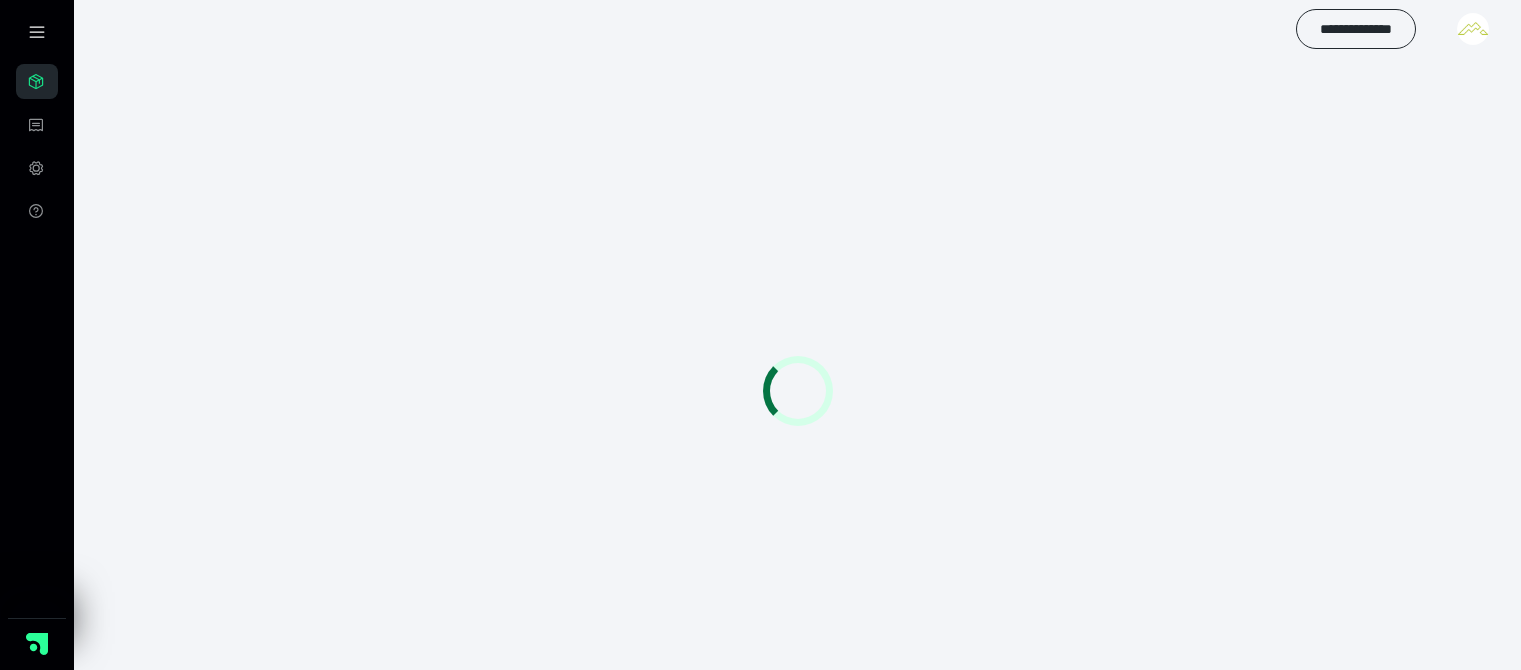 scroll, scrollTop: 0, scrollLeft: 0, axis: both 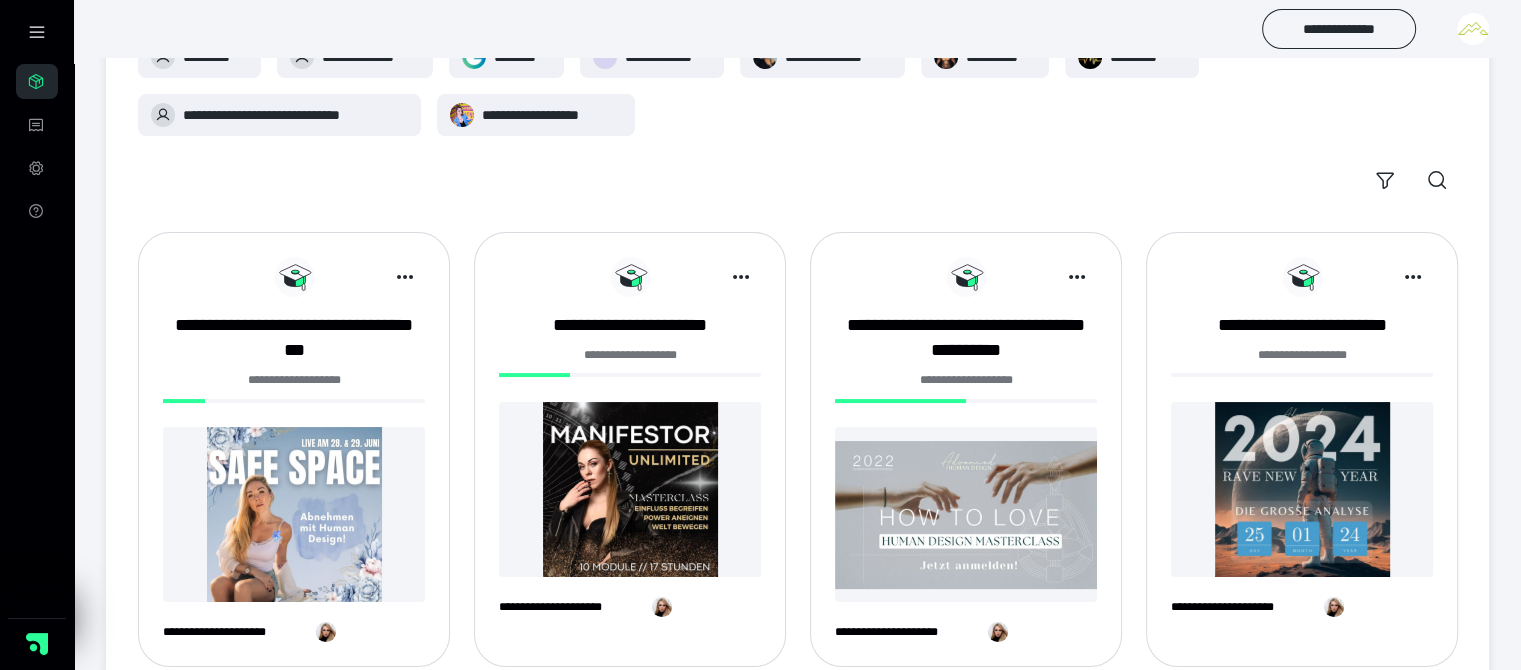 click at bounding box center [294, 514] 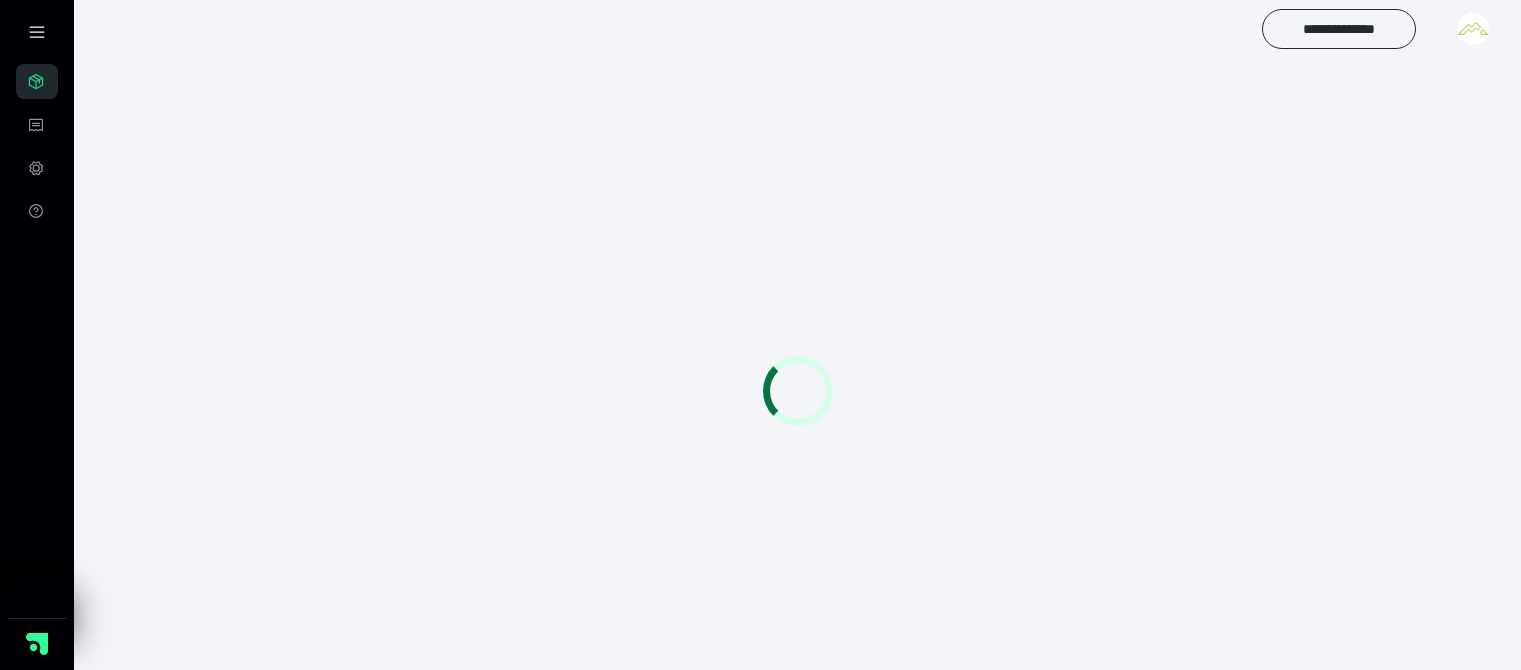 scroll, scrollTop: 0, scrollLeft: 0, axis: both 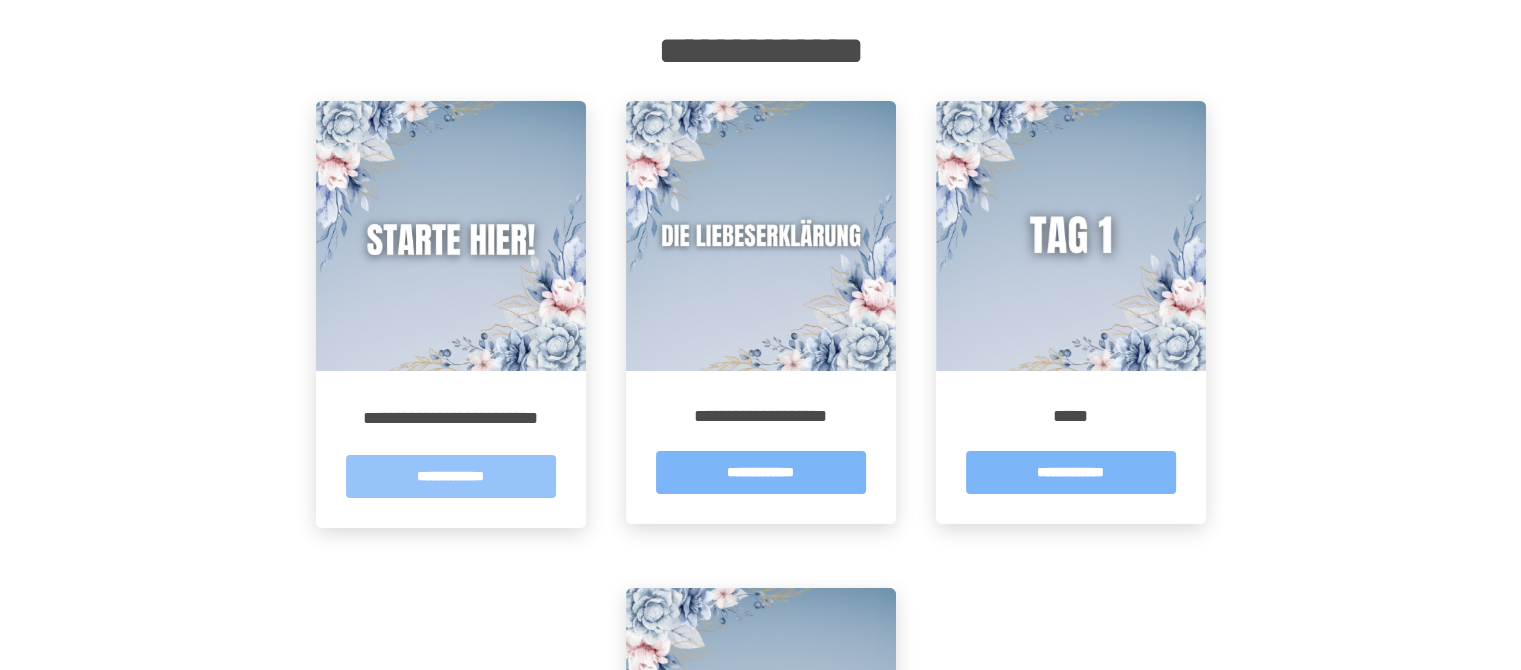 click on "**********" at bounding box center [451, 476] 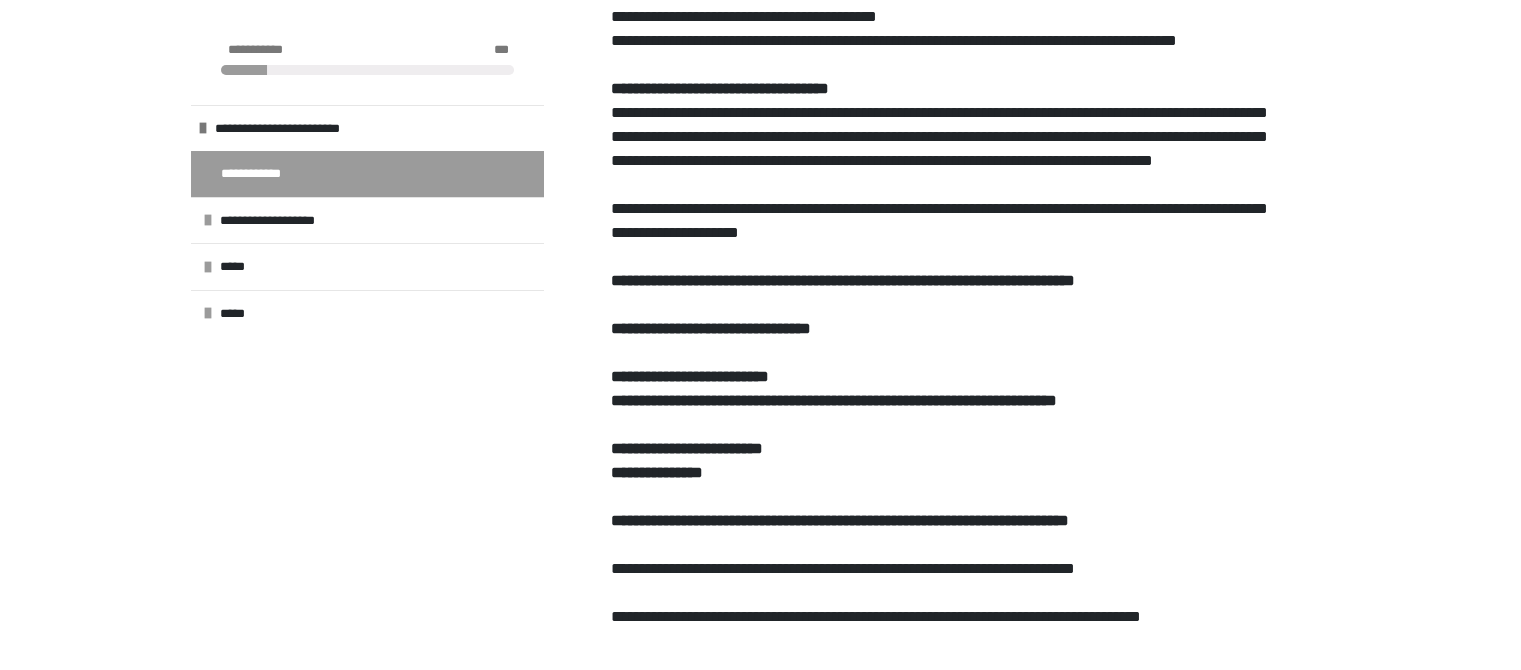 scroll, scrollTop: 600, scrollLeft: 0, axis: vertical 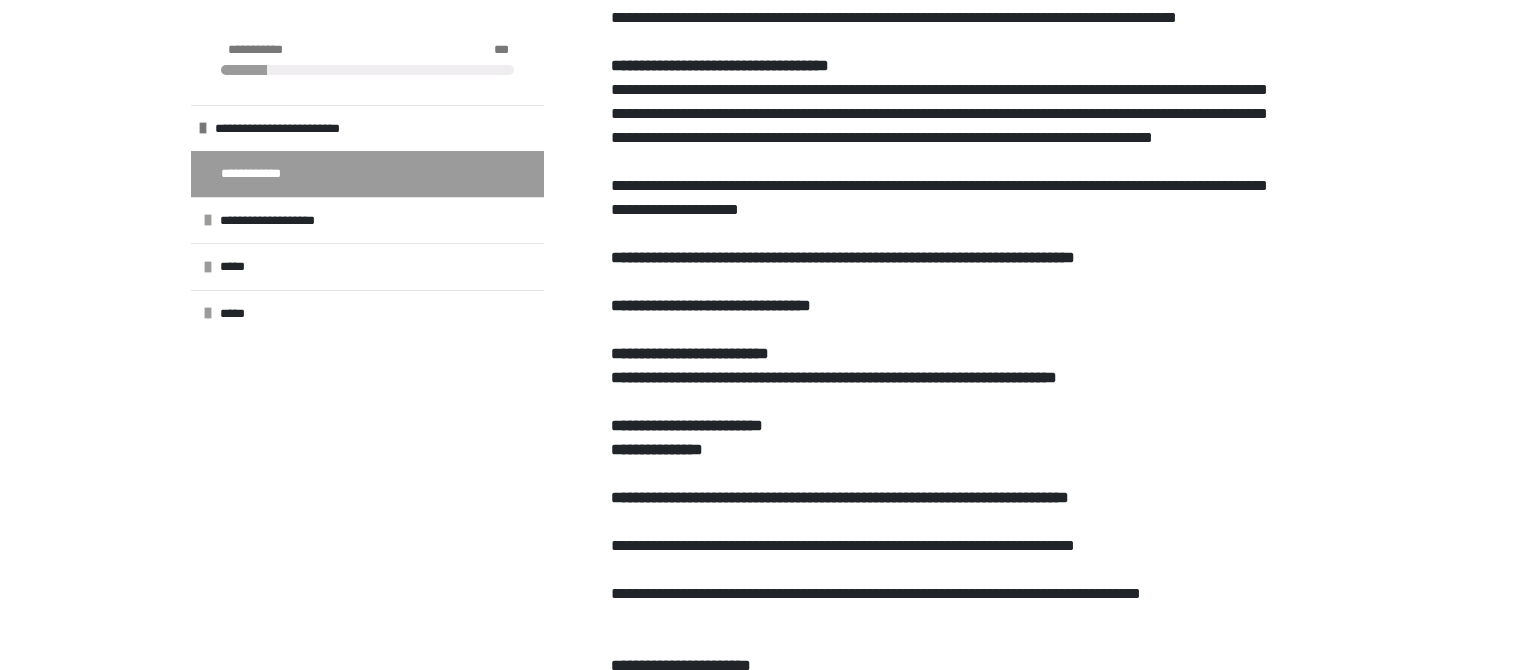 click on "**********" at bounding box center [834, 377] 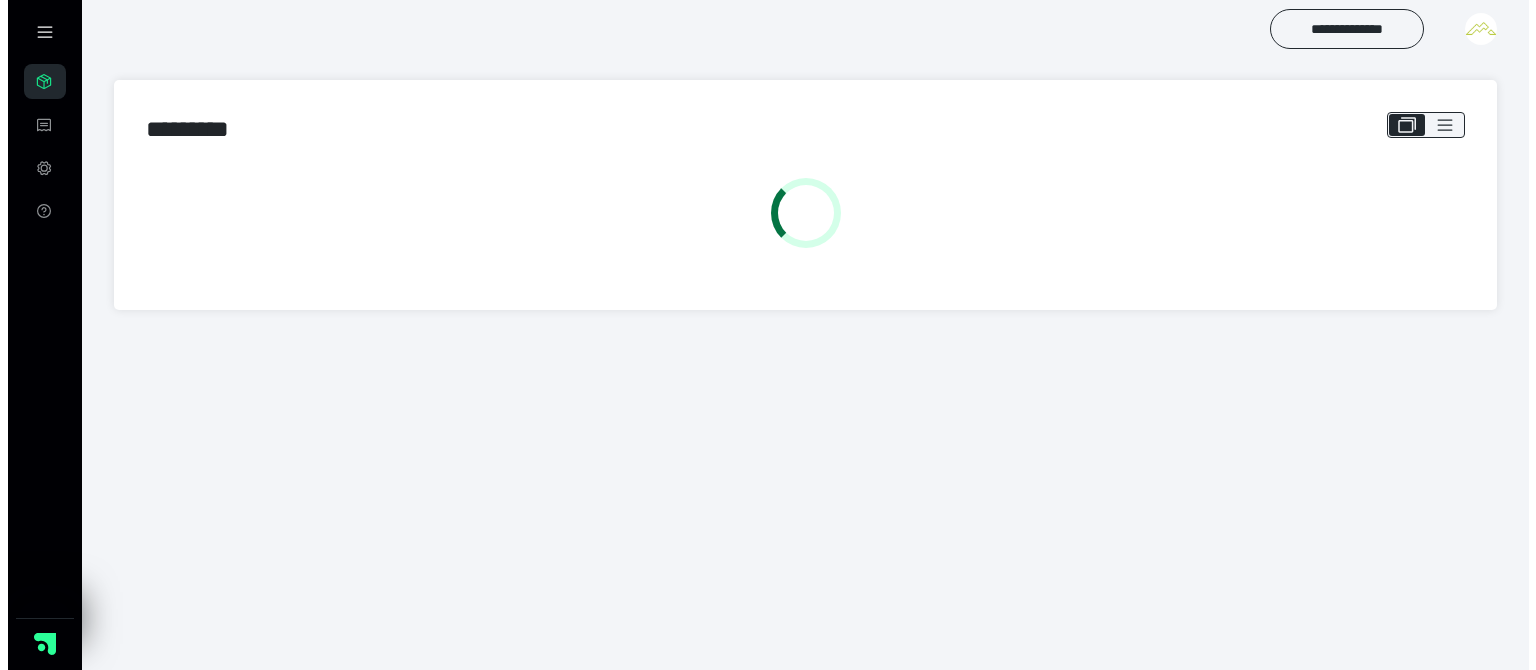 scroll, scrollTop: 0, scrollLeft: 0, axis: both 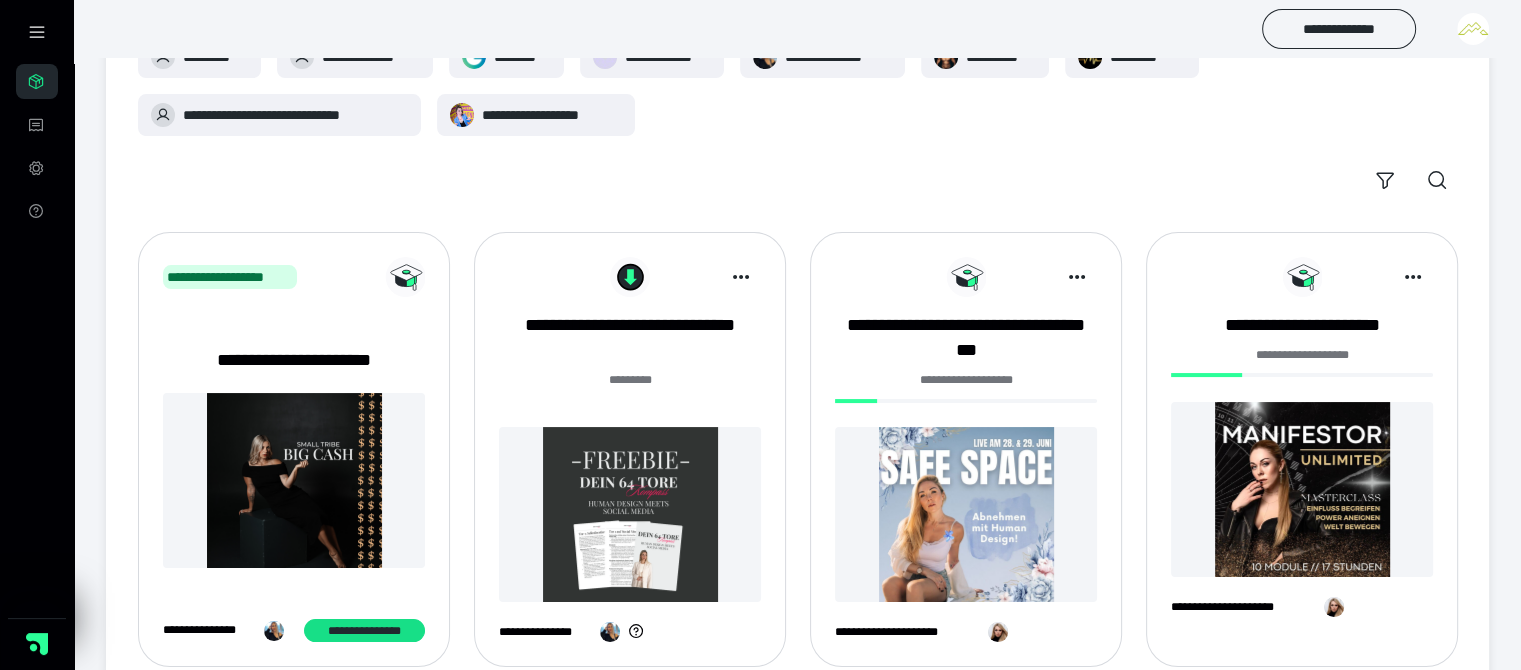click at bounding box center (966, 514) 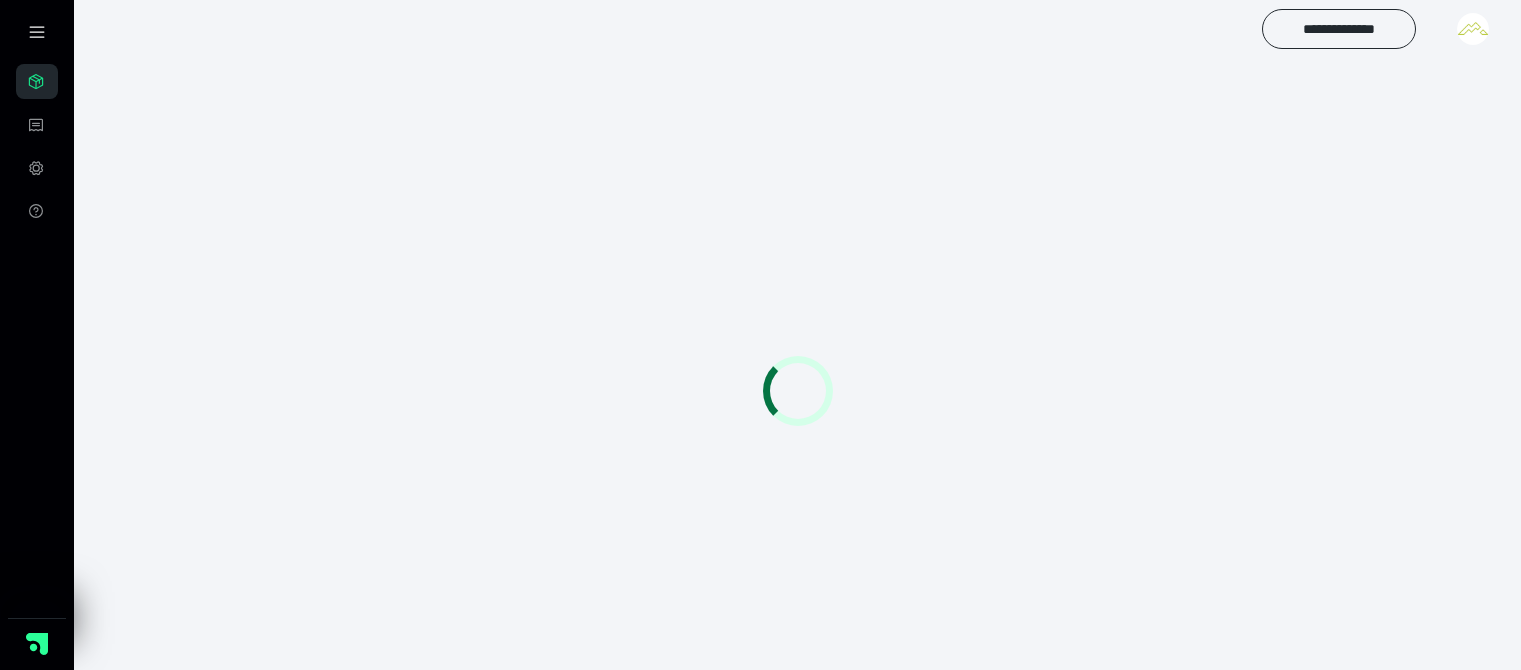 scroll, scrollTop: 0, scrollLeft: 0, axis: both 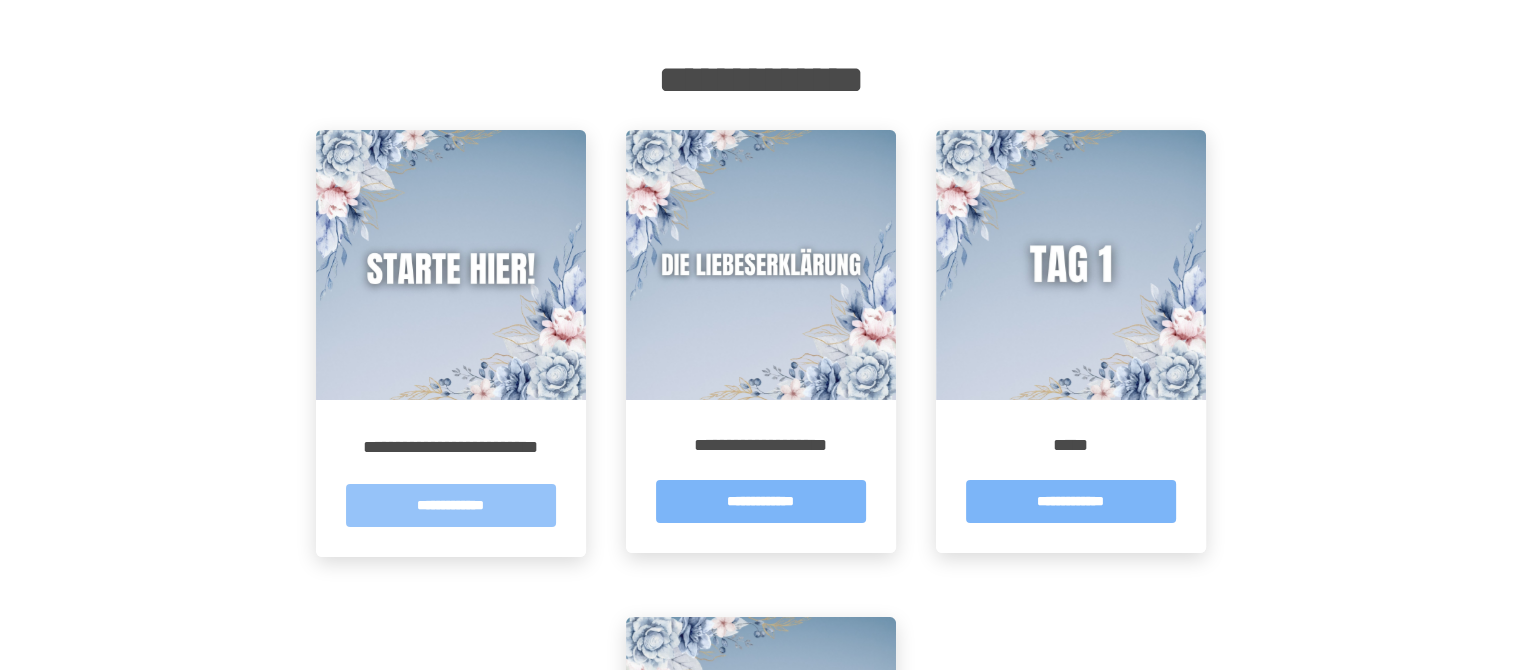 click on "**********" at bounding box center (451, 505) 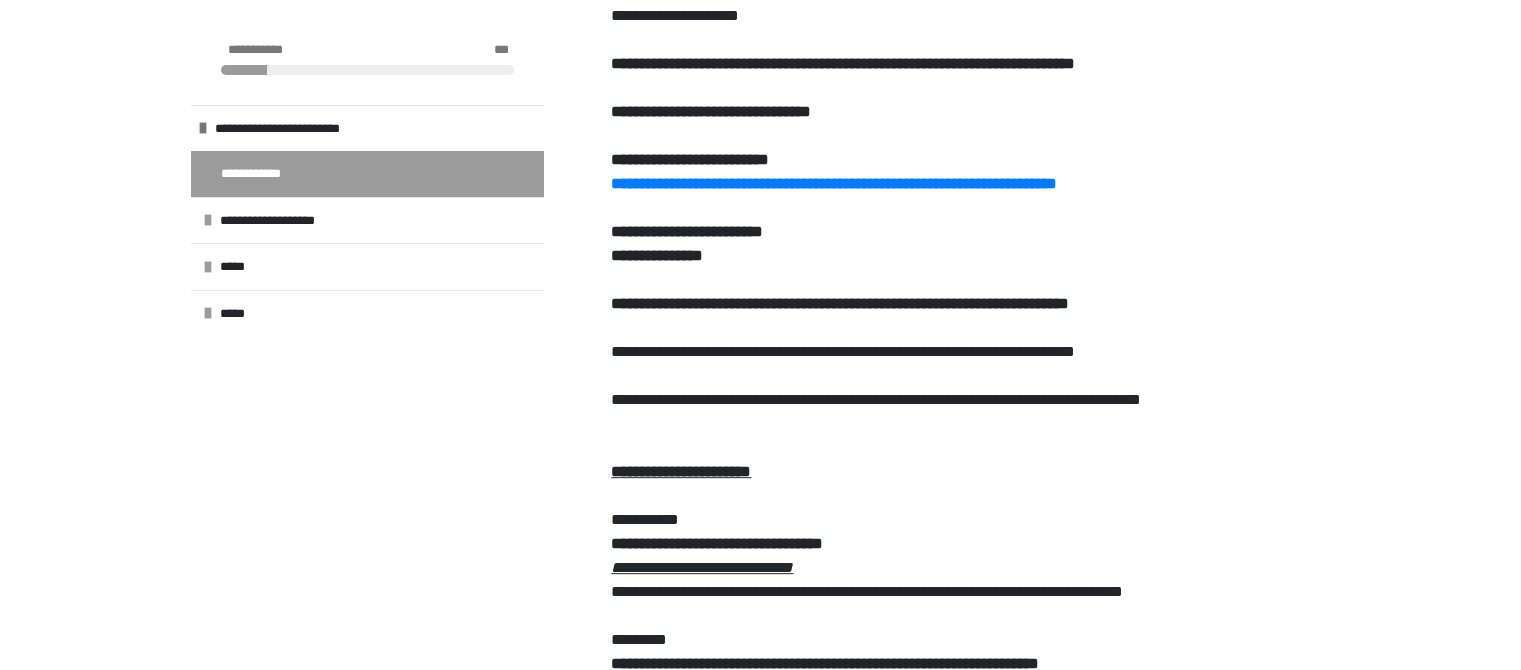 scroll, scrollTop: 800, scrollLeft: 0, axis: vertical 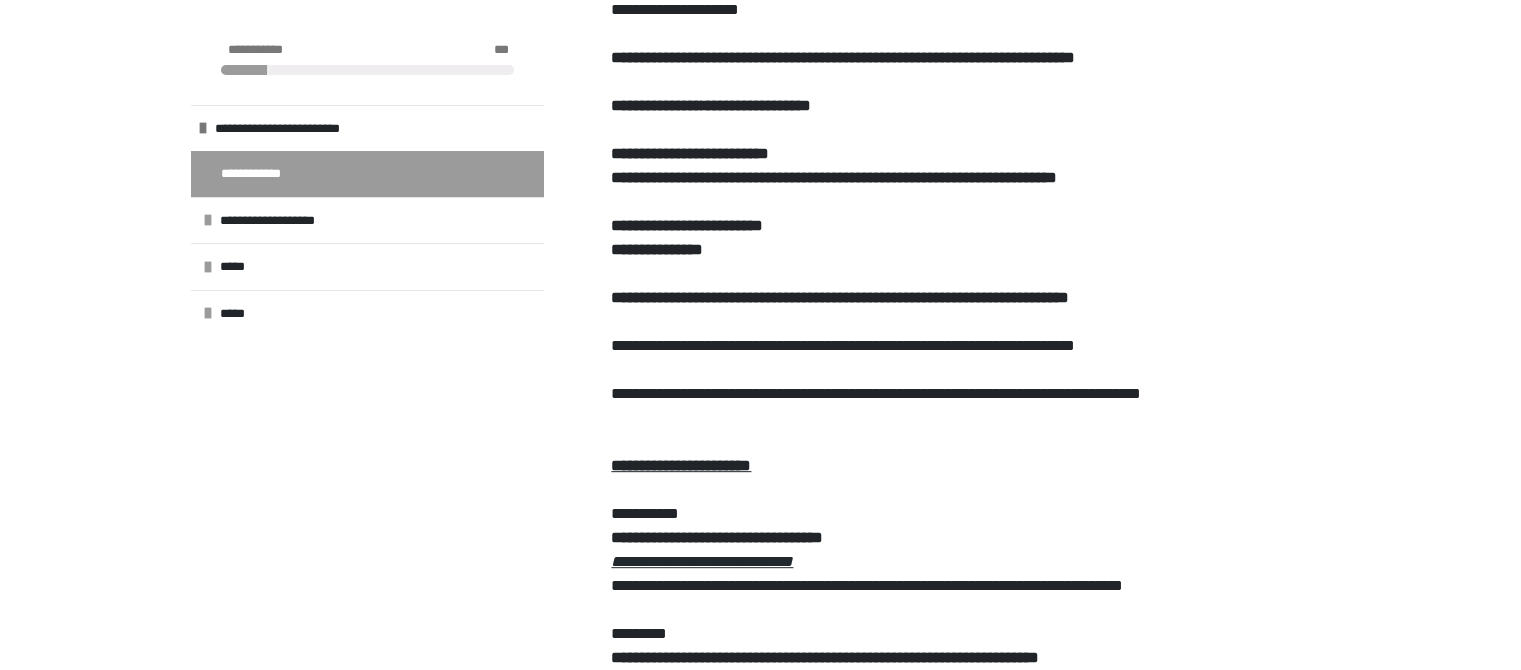 click on "**********" at bounding box center [834, 177] 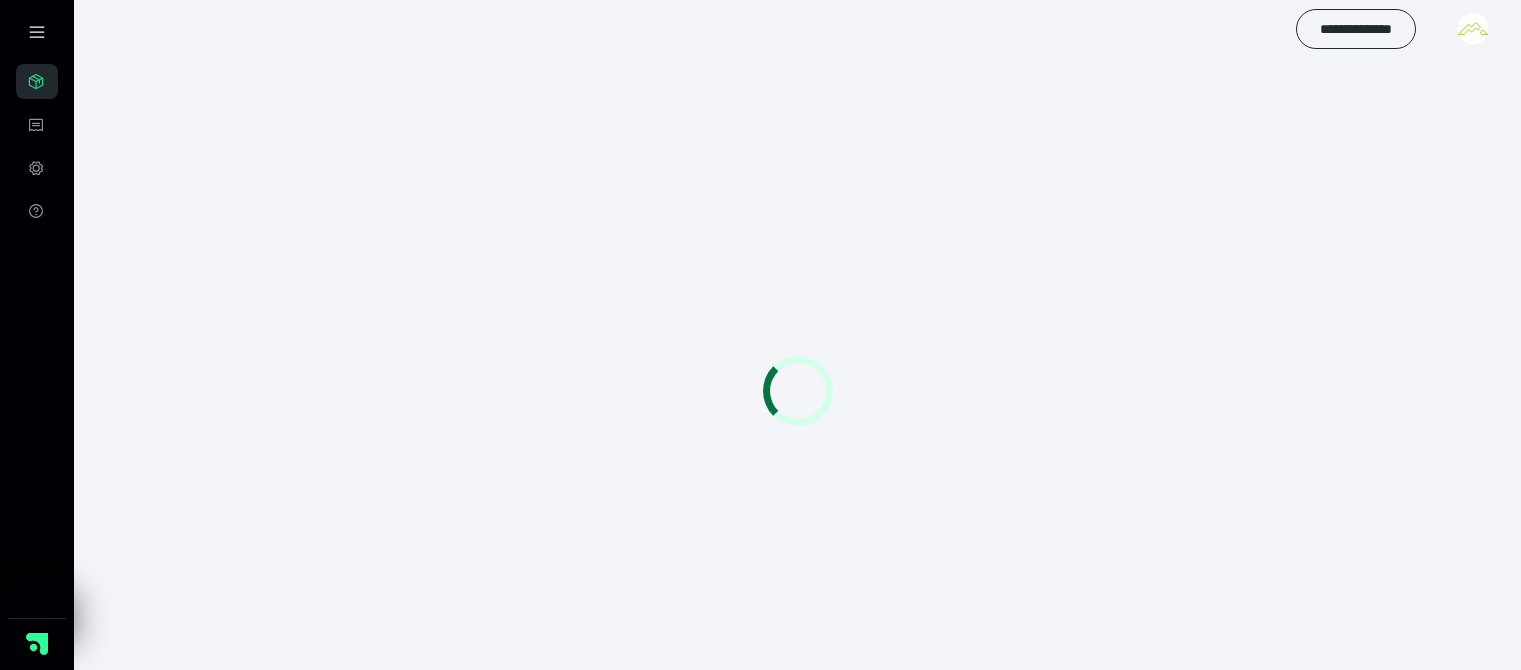 scroll, scrollTop: 0, scrollLeft: 0, axis: both 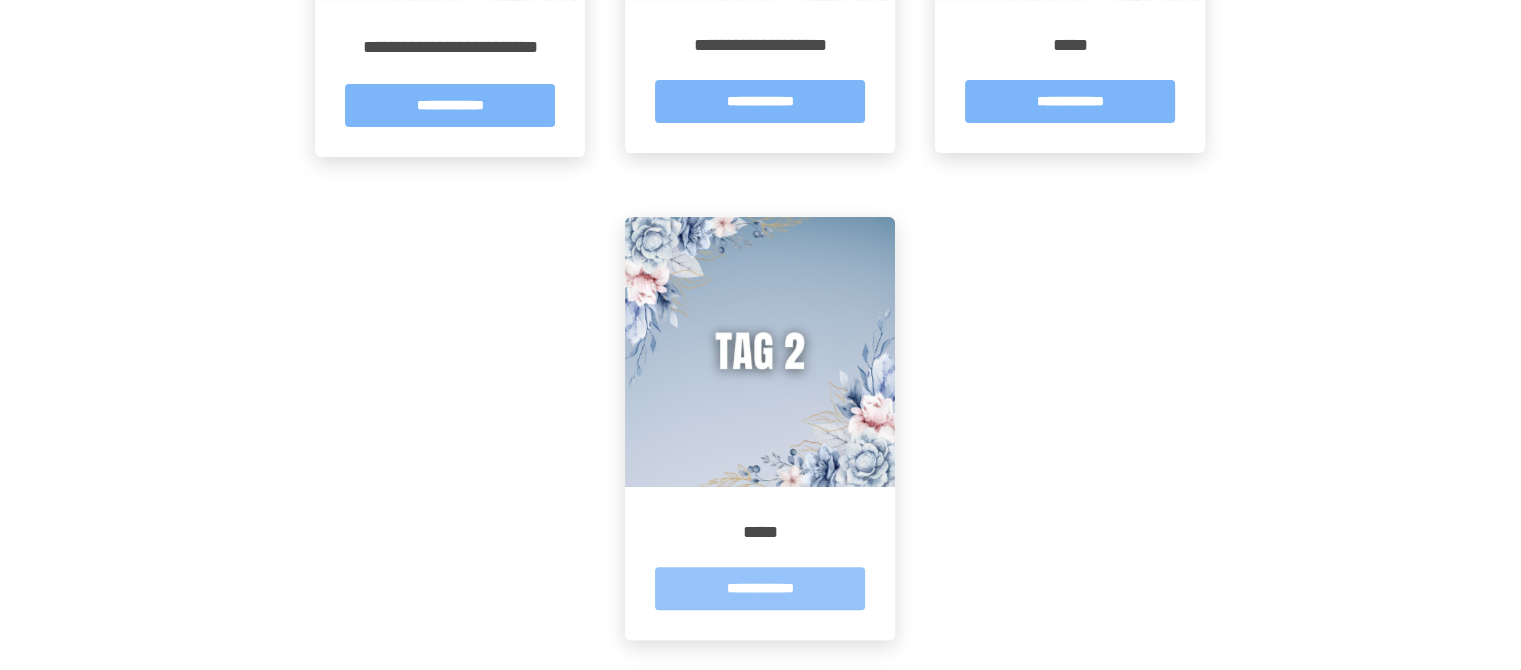 click on "**********" at bounding box center (760, 588) 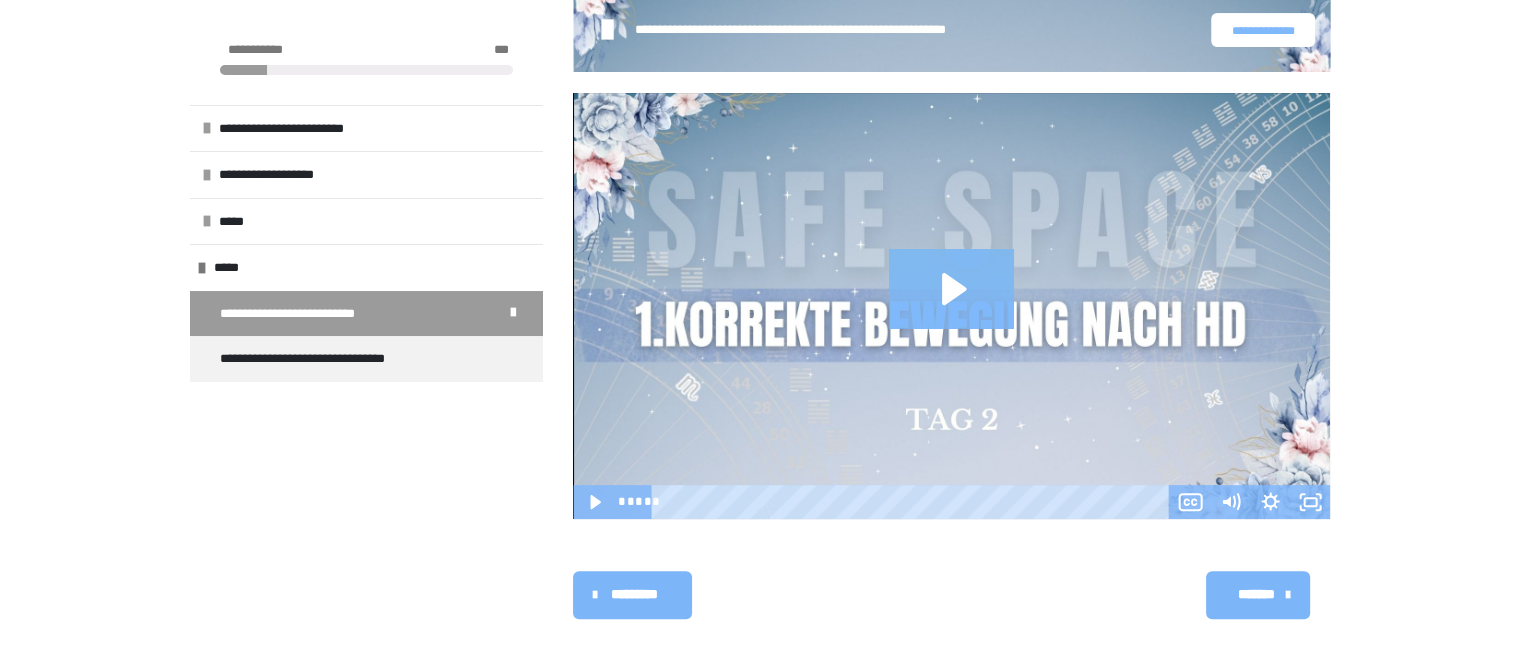 scroll, scrollTop: 603, scrollLeft: 0, axis: vertical 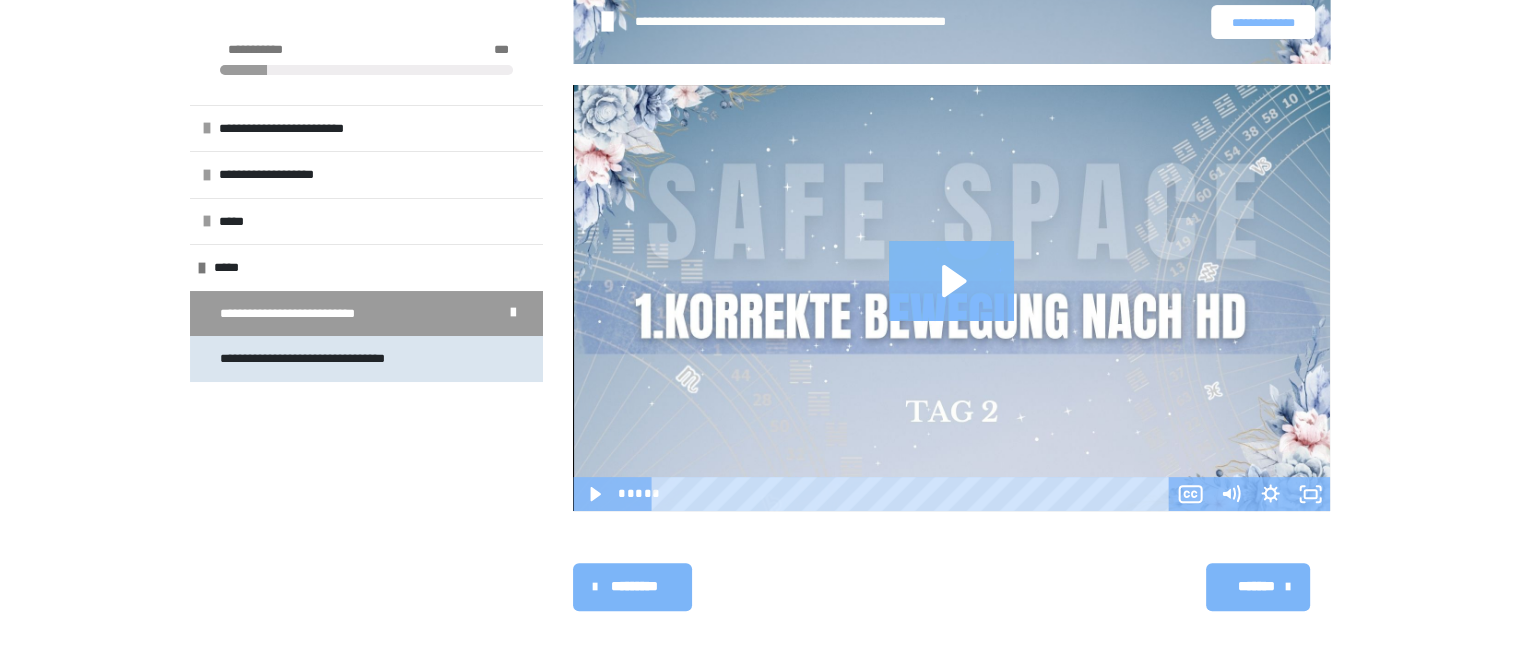 click on "**********" at bounding box center (331, 359) 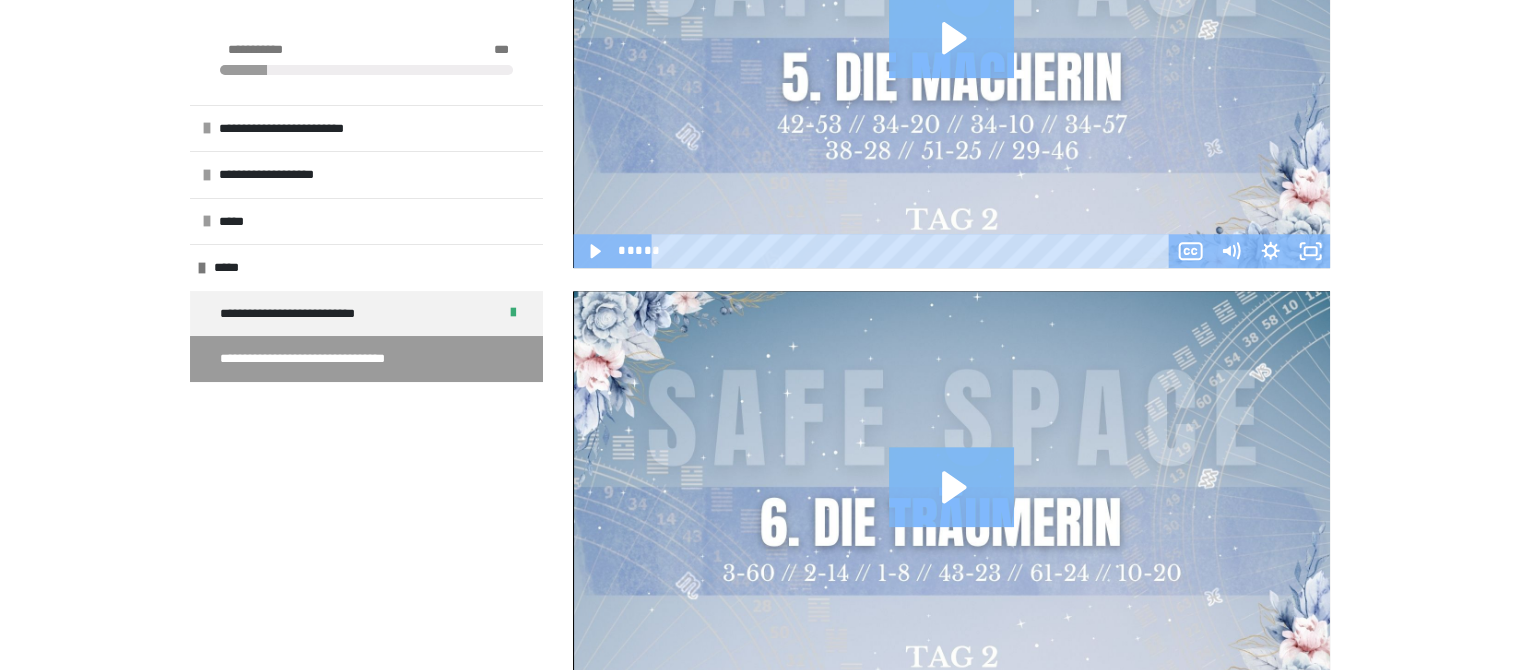 scroll, scrollTop: 2100, scrollLeft: 0, axis: vertical 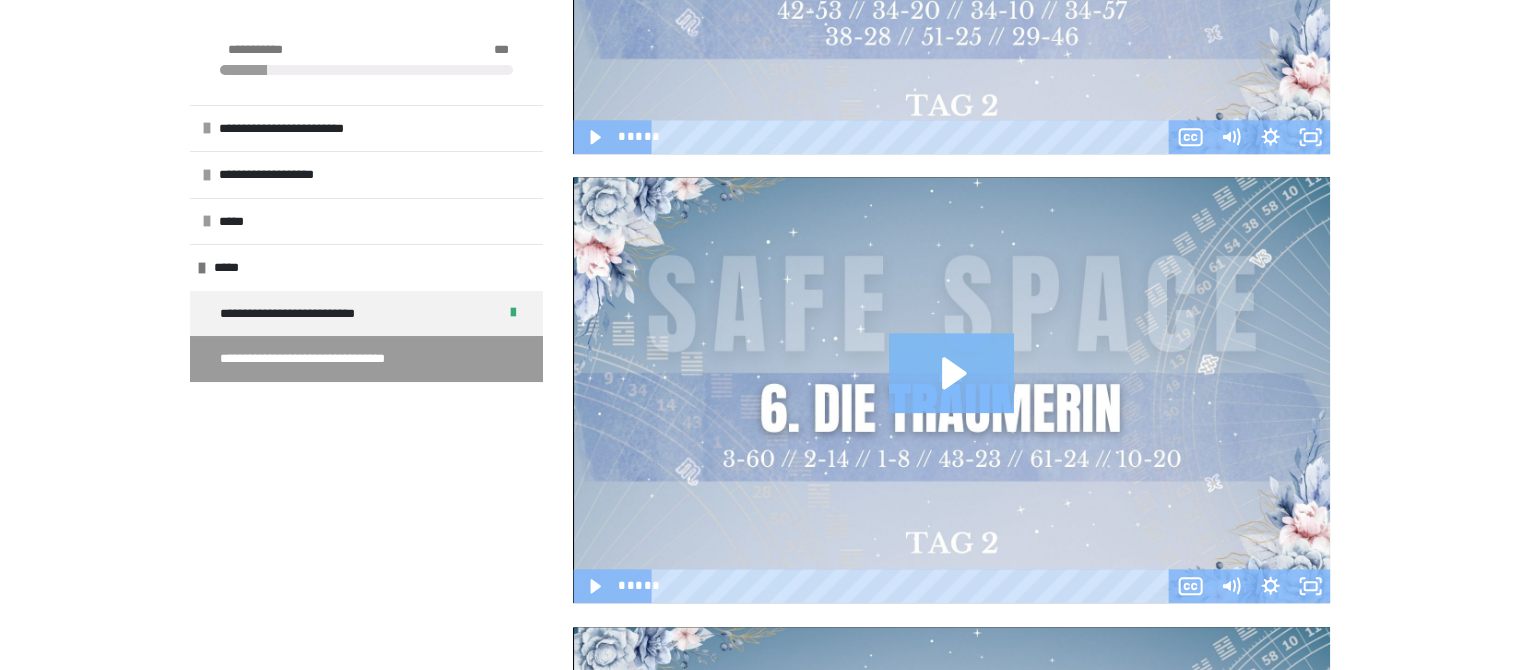 click on "**********" at bounding box center [760, 219] 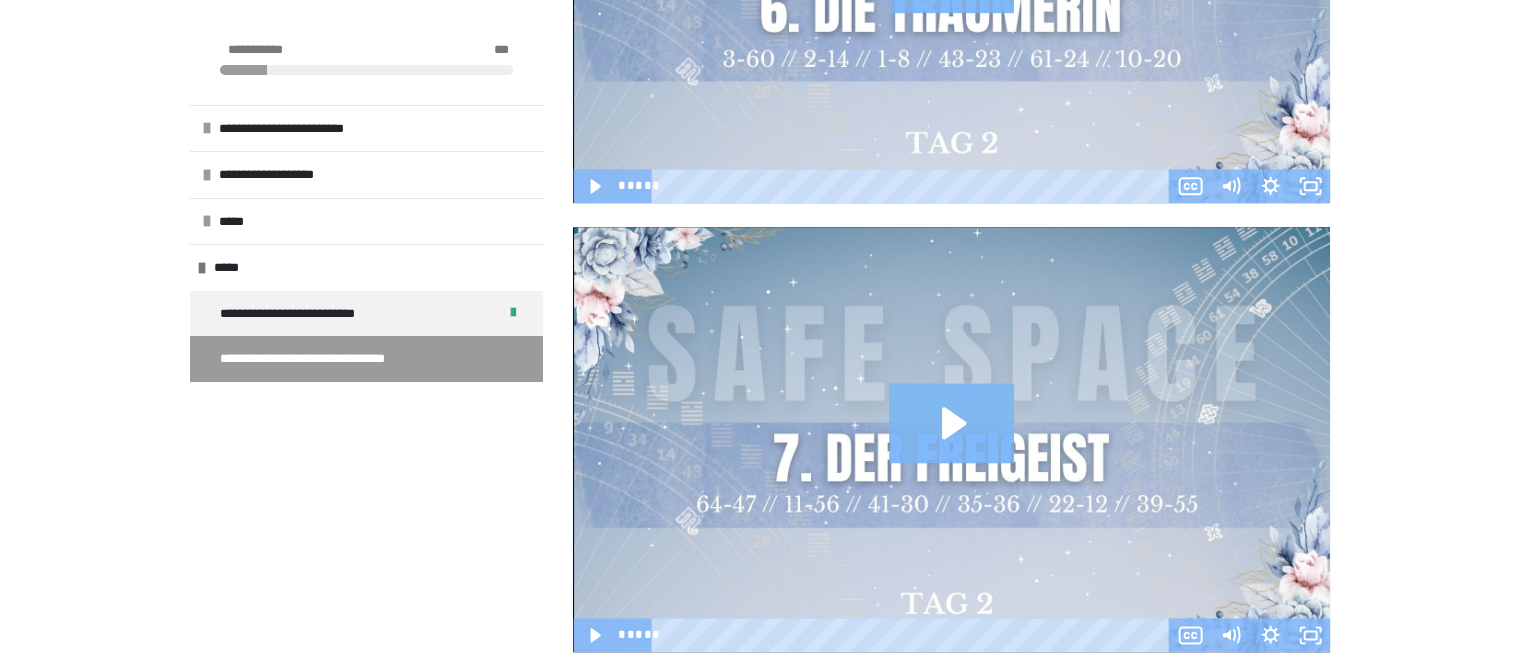 scroll, scrollTop: 2600, scrollLeft: 0, axis: vertical 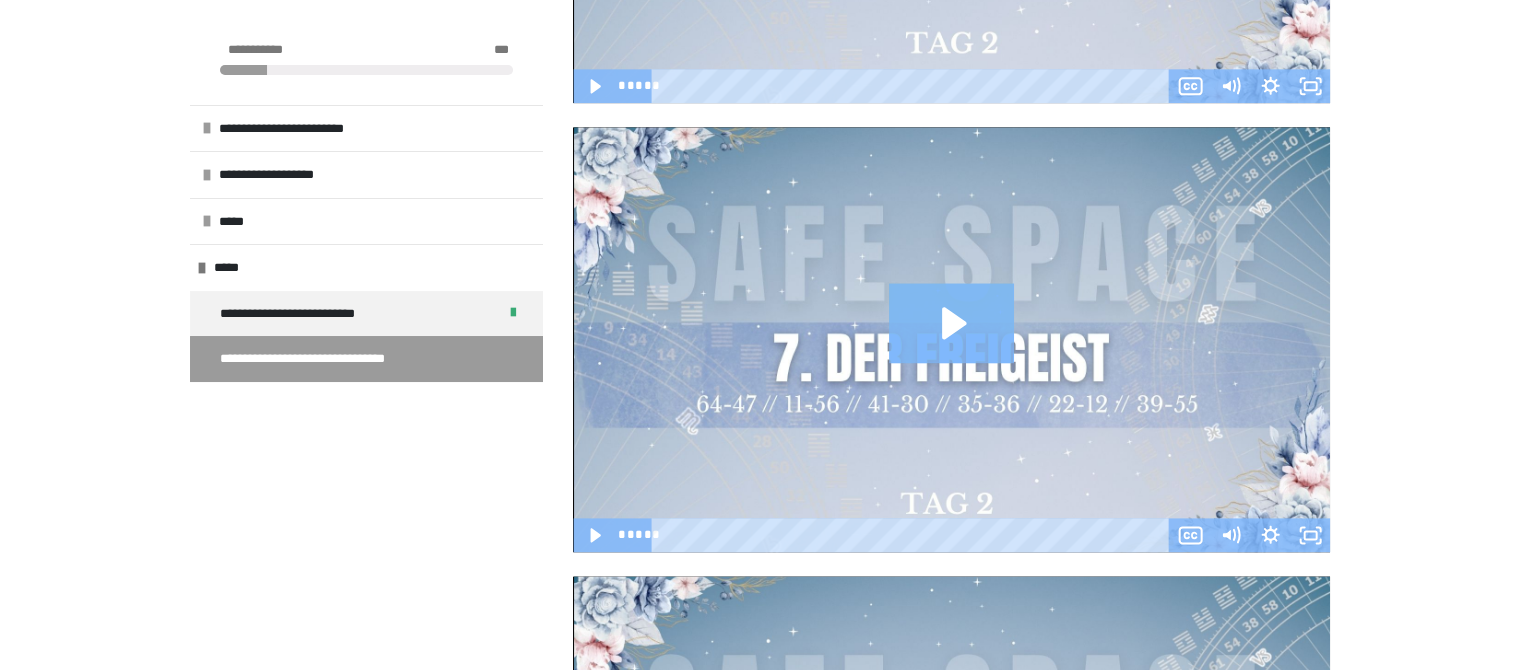 click on "**********" at bounding box center [760, -281] 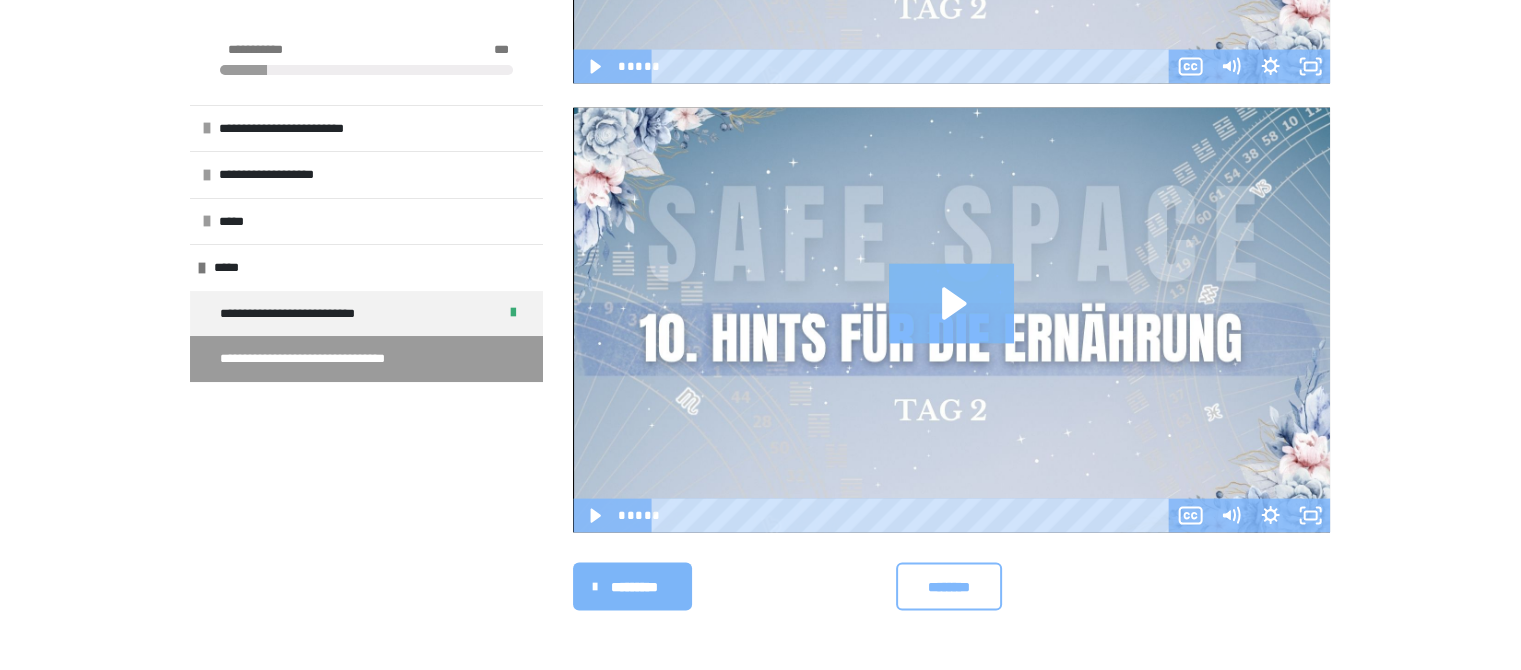 scroll, scrollTop: 3968, scrollLeft: 0, axis: vertical 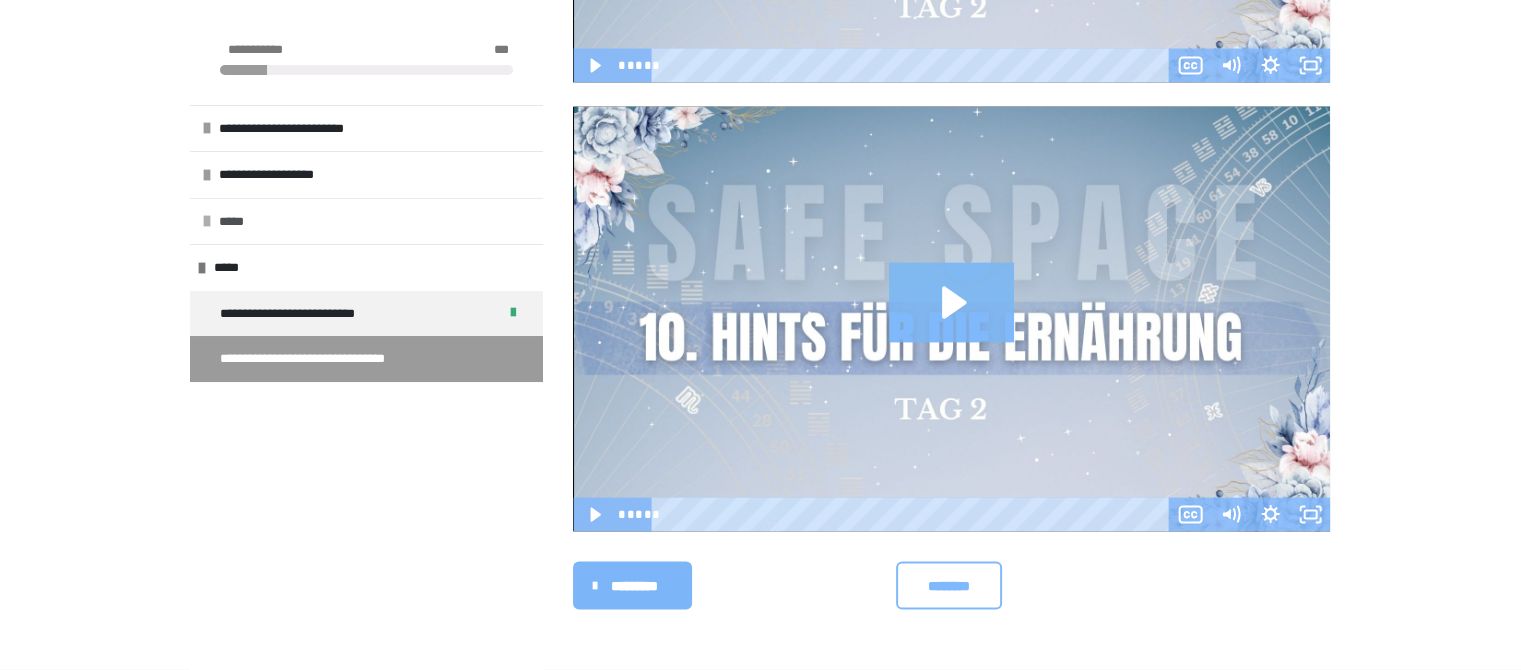 click at bounding box center (207, 221) 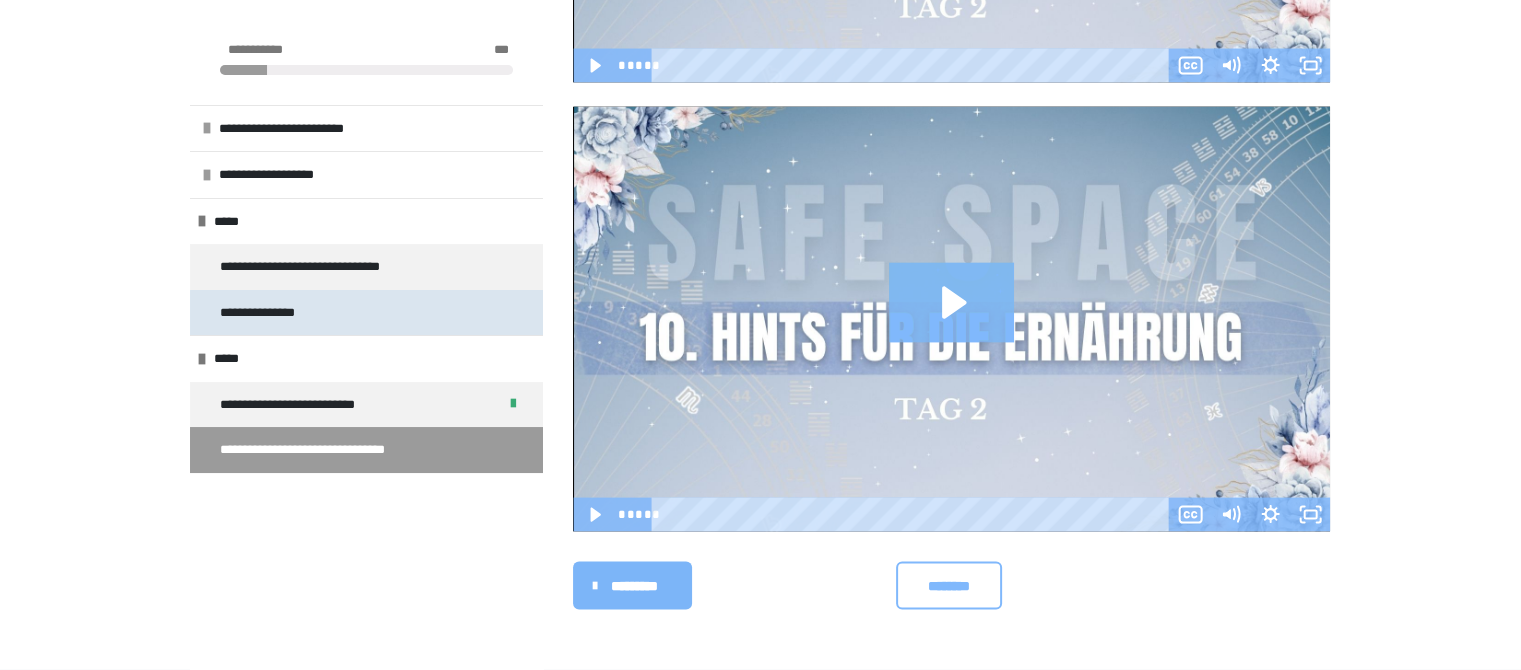 click on "**********" at bounding box center (275, 313) 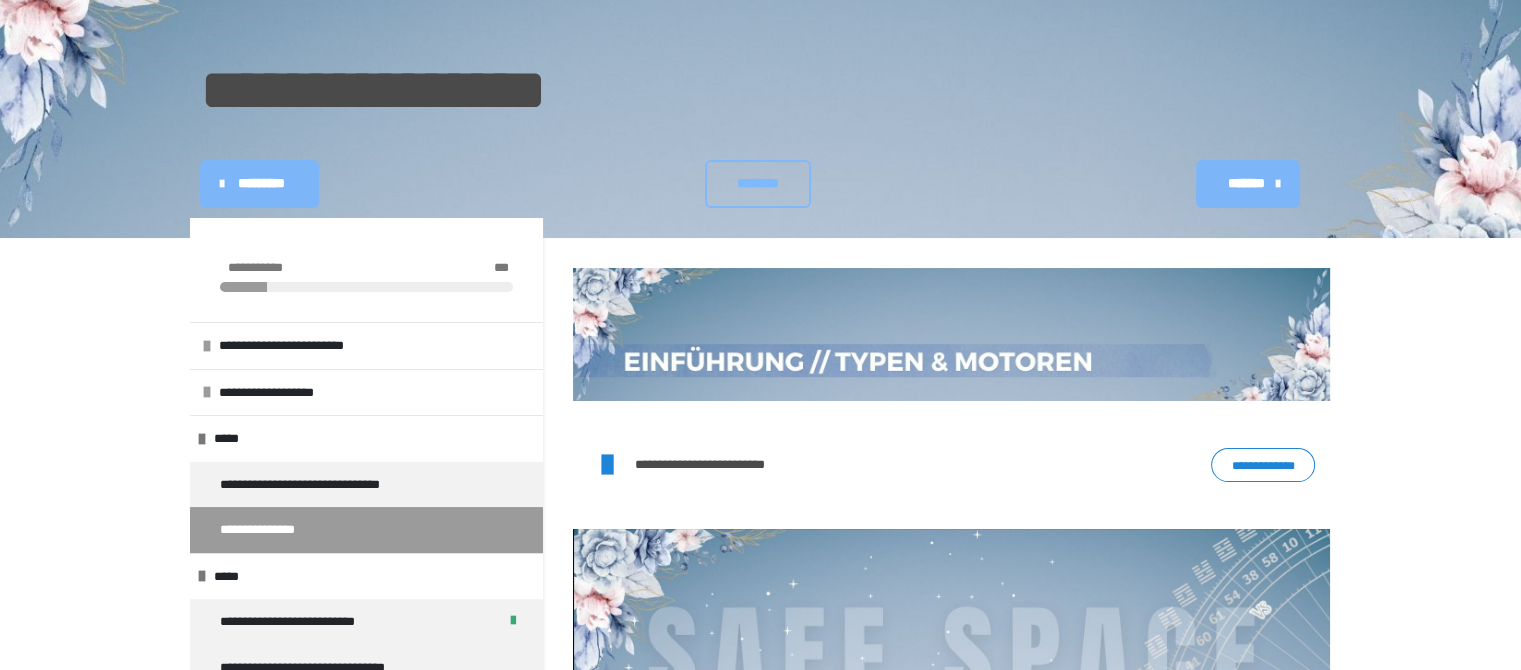 scroll, scrollTop: 43, scrollLeft: 0, axis: vertical 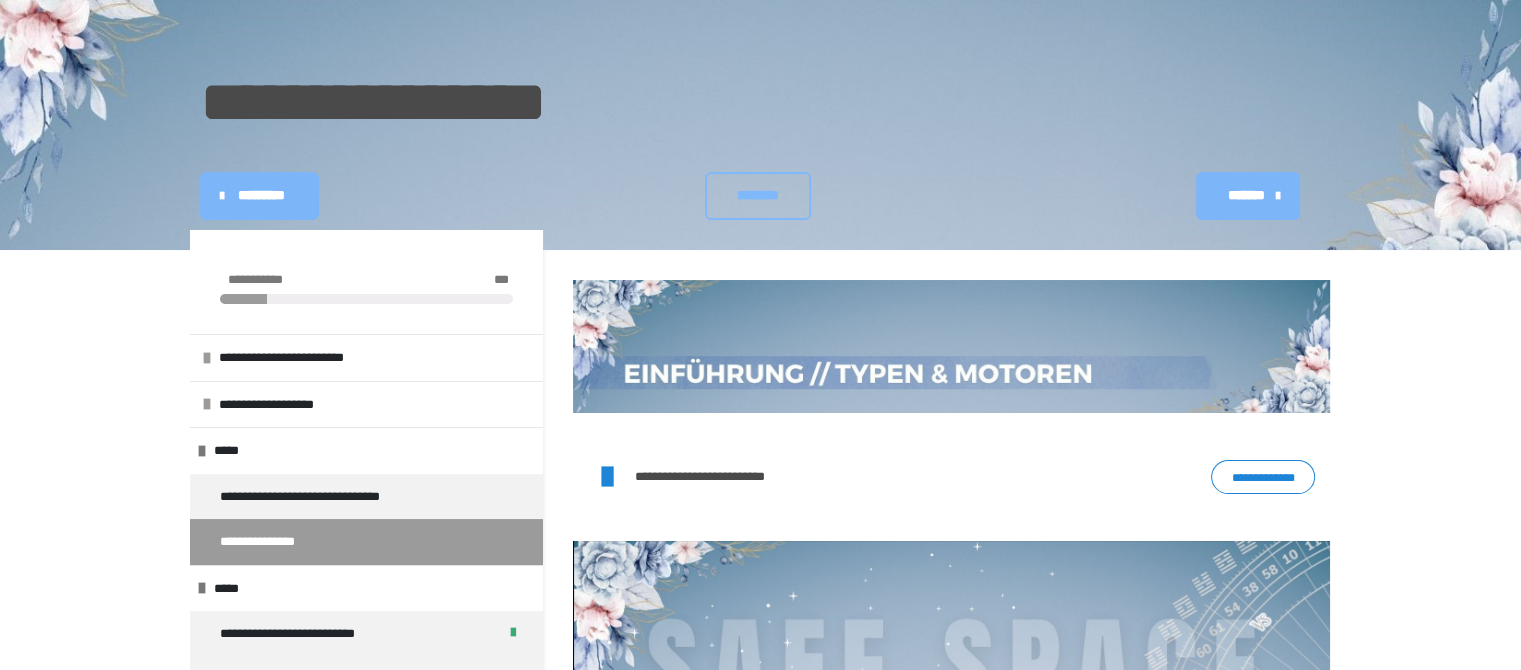 click on "**********" at bounding box center [1263, 477] 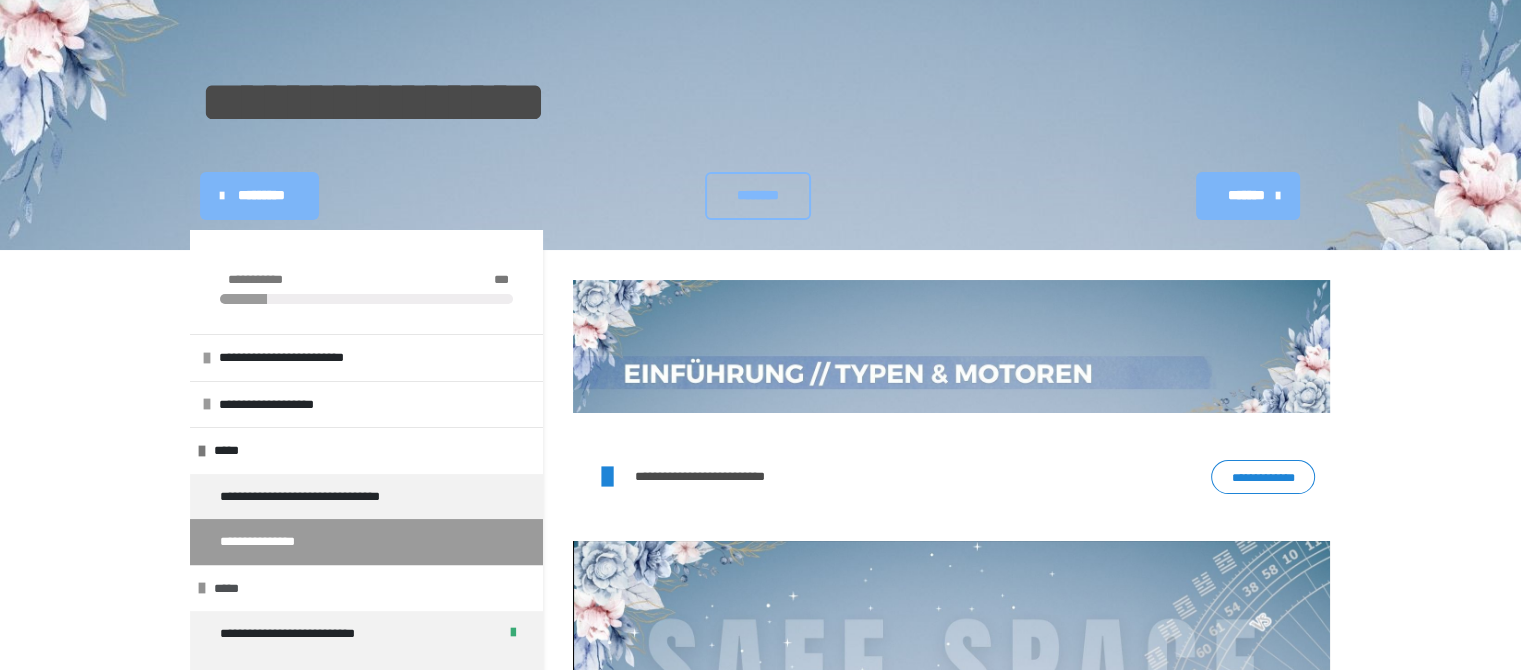 click on "*****" at bounding box center [366, 588] 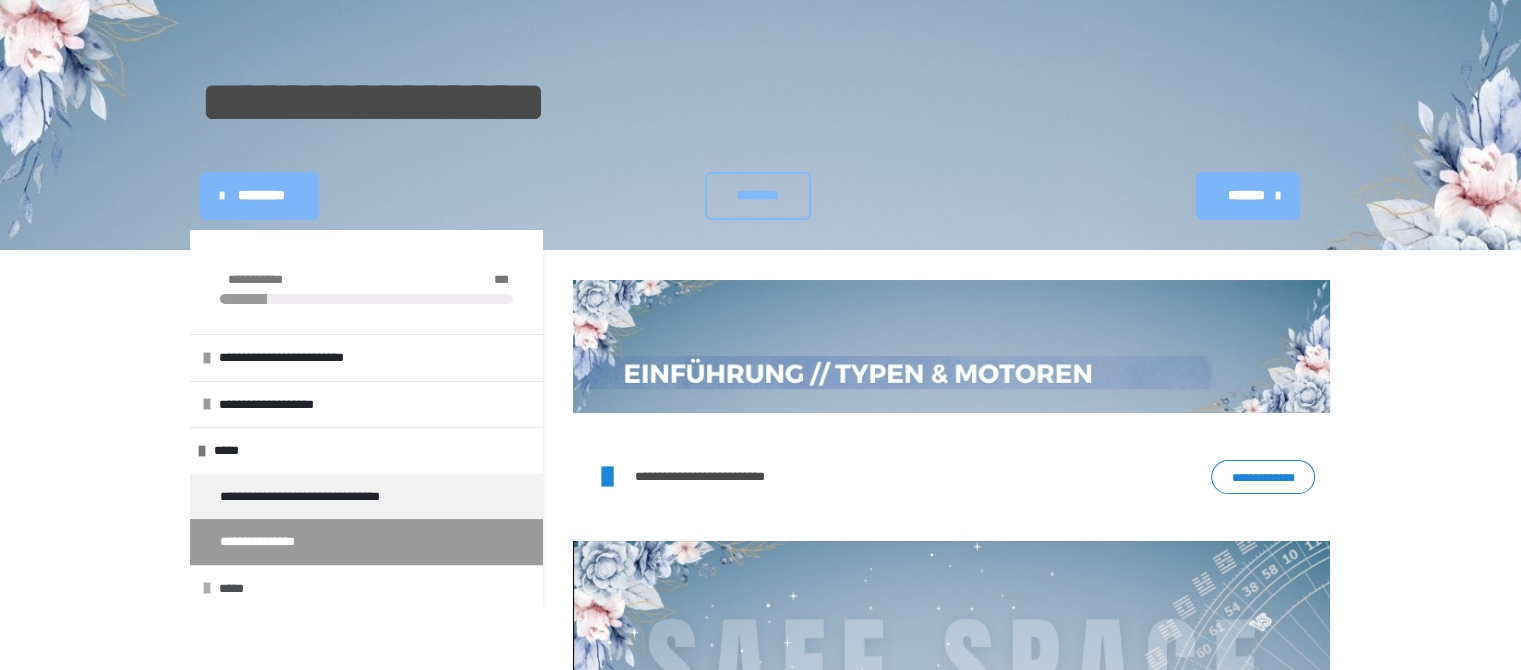click on "*****" at bounding box center (366, 588) 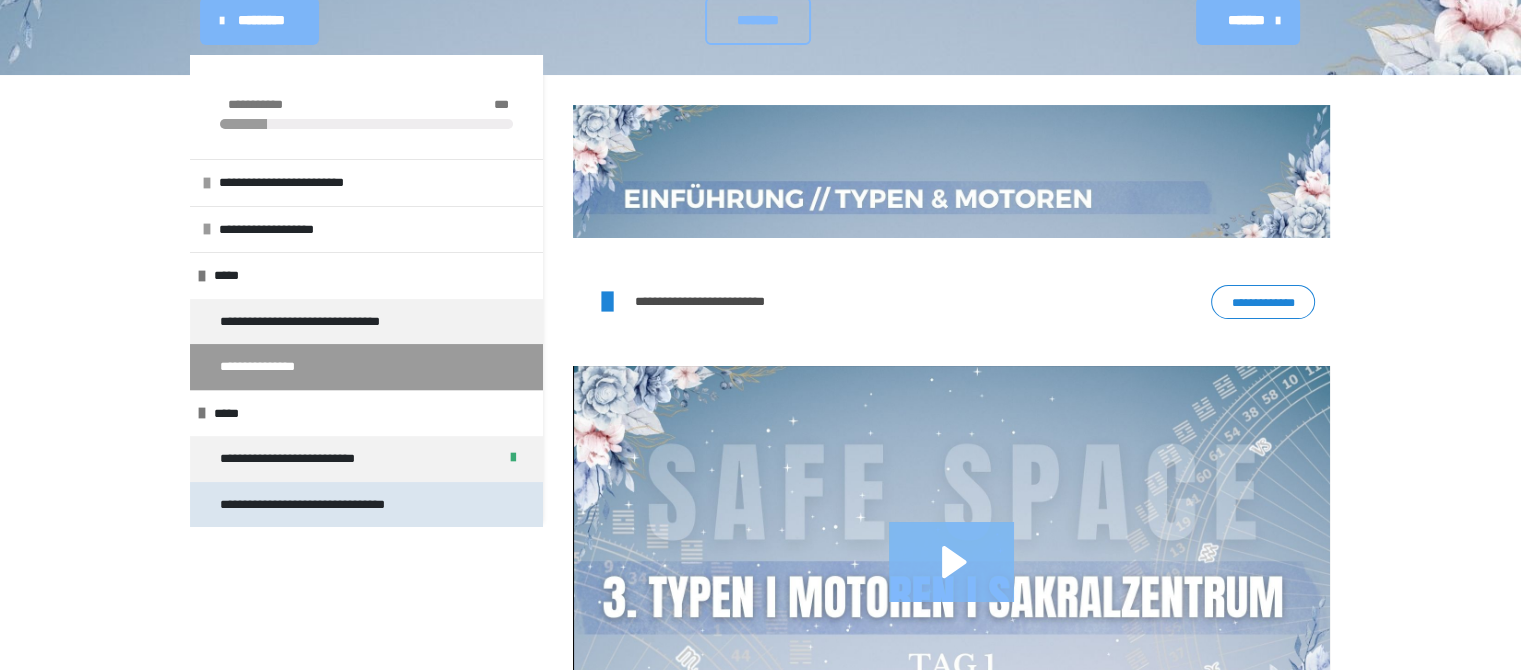 scroll, scrollTop: 243, scrollLeft: 0, axis: vertical 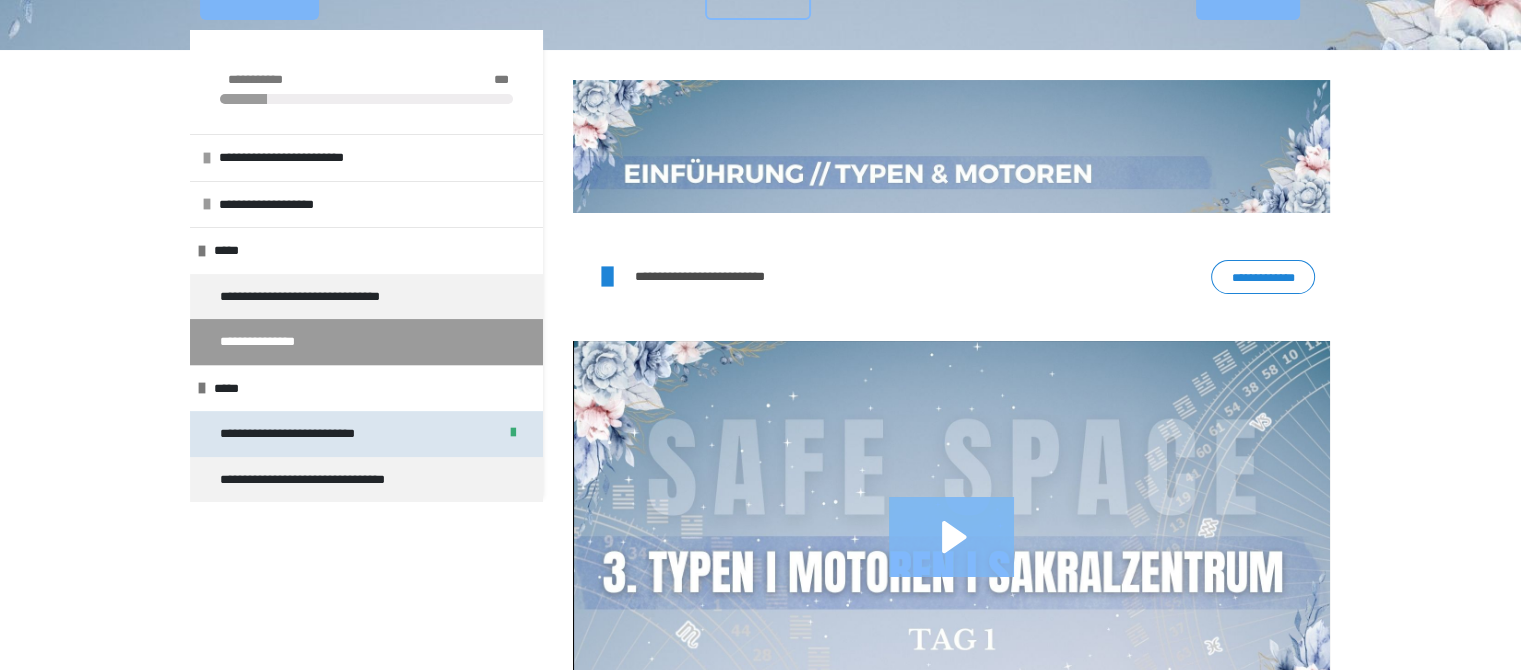click on "**********" at bounding box center [320, 434] 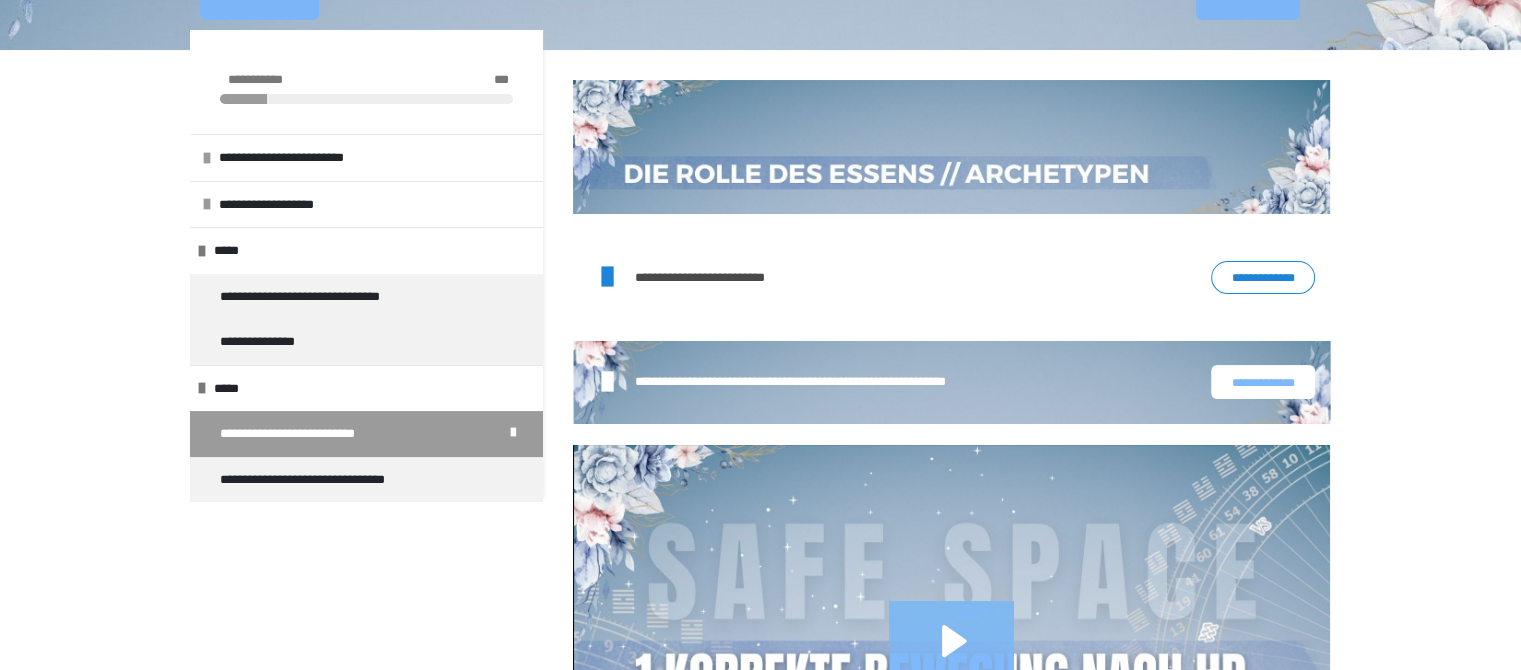 click on "**********" at bounding box center [1263, 278] 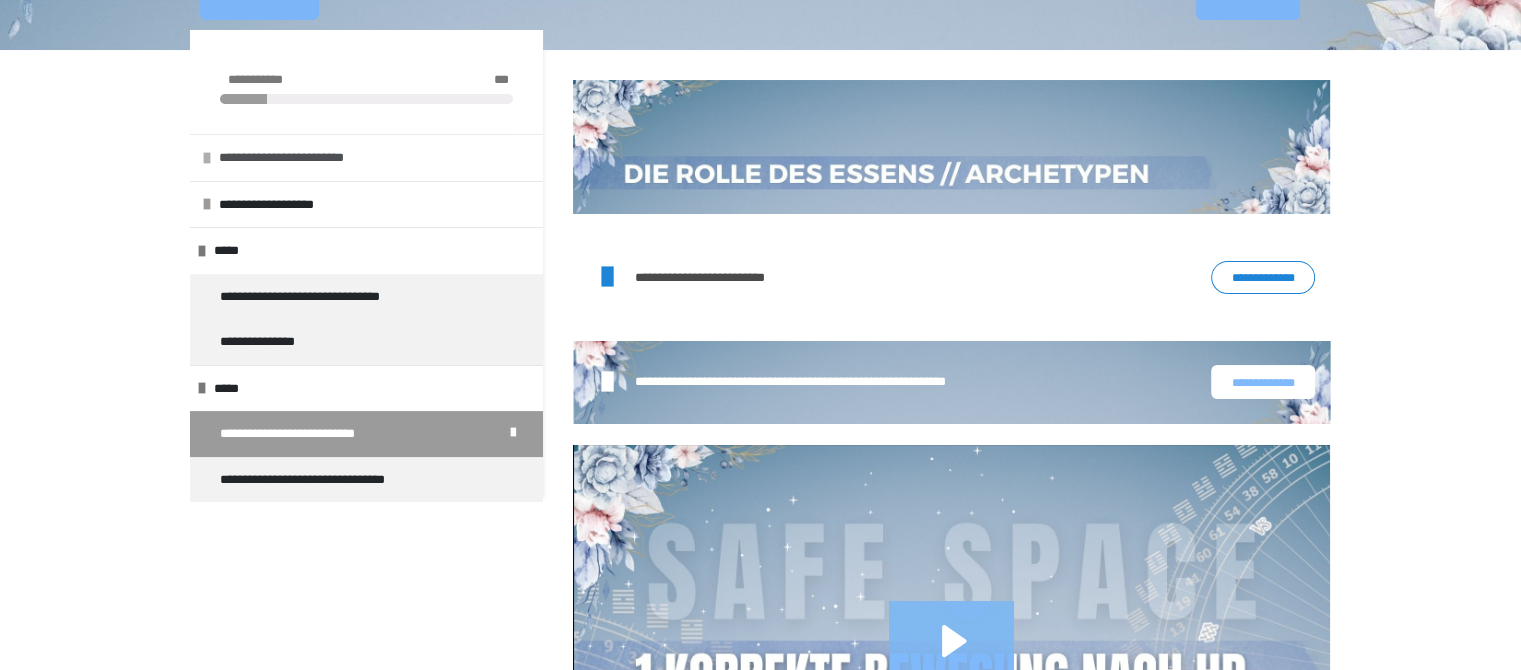 click at bounding box center (207, 158) 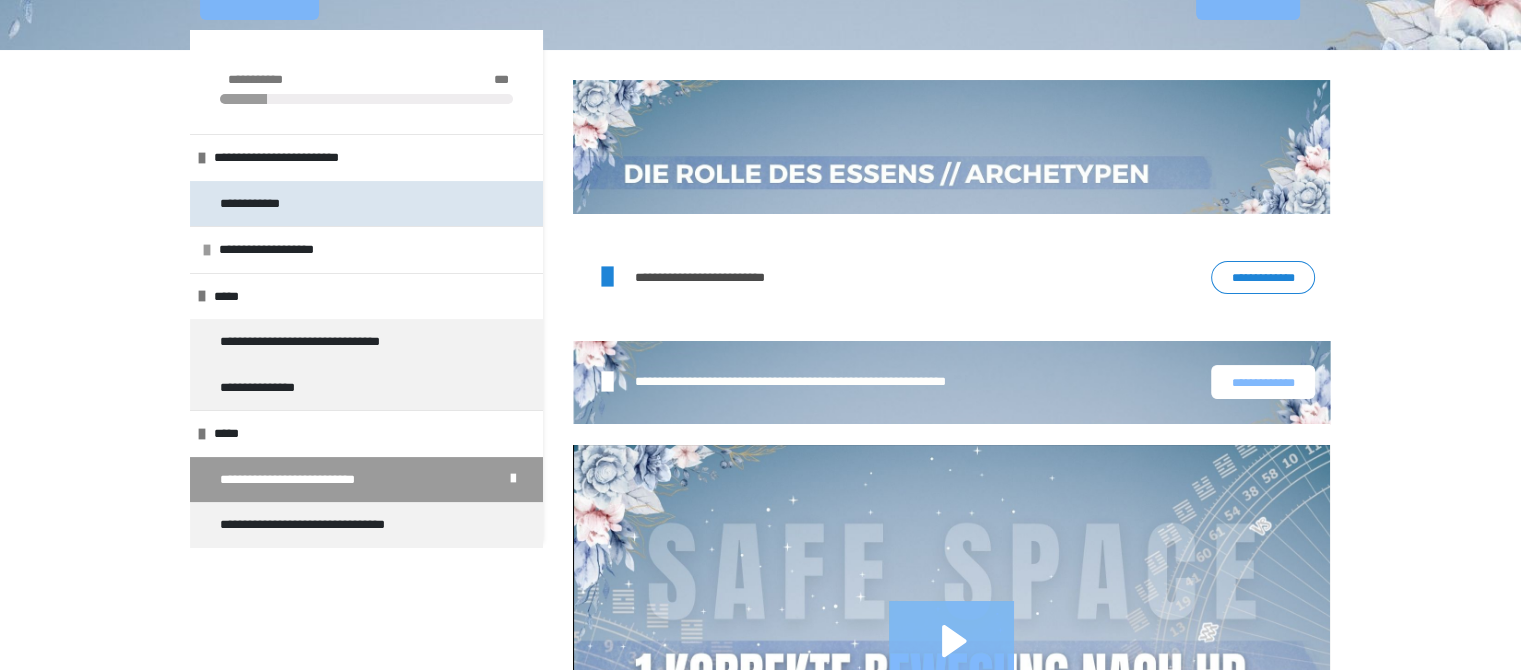 click on "**********" at bounding box center [255, 204] 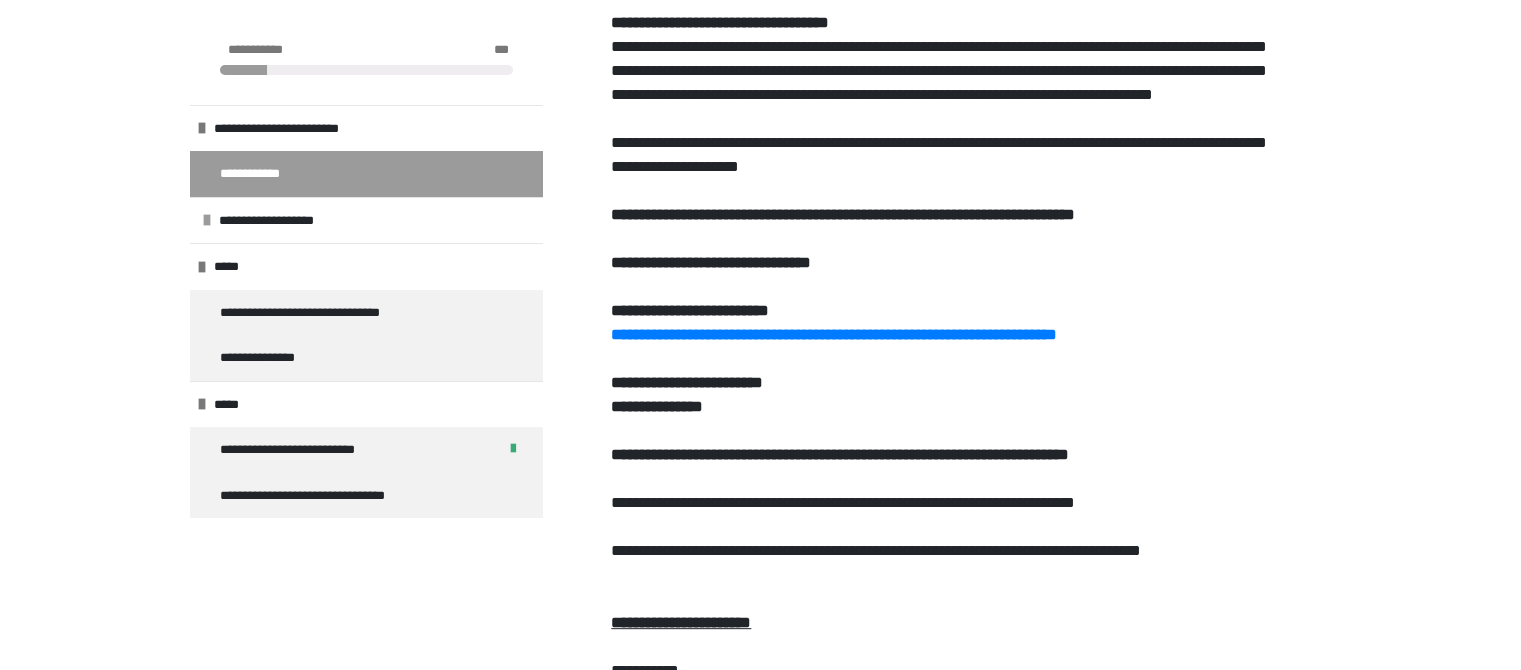 scroll, scrollTop: 1243, scrollLeft: 0, axis: vertical 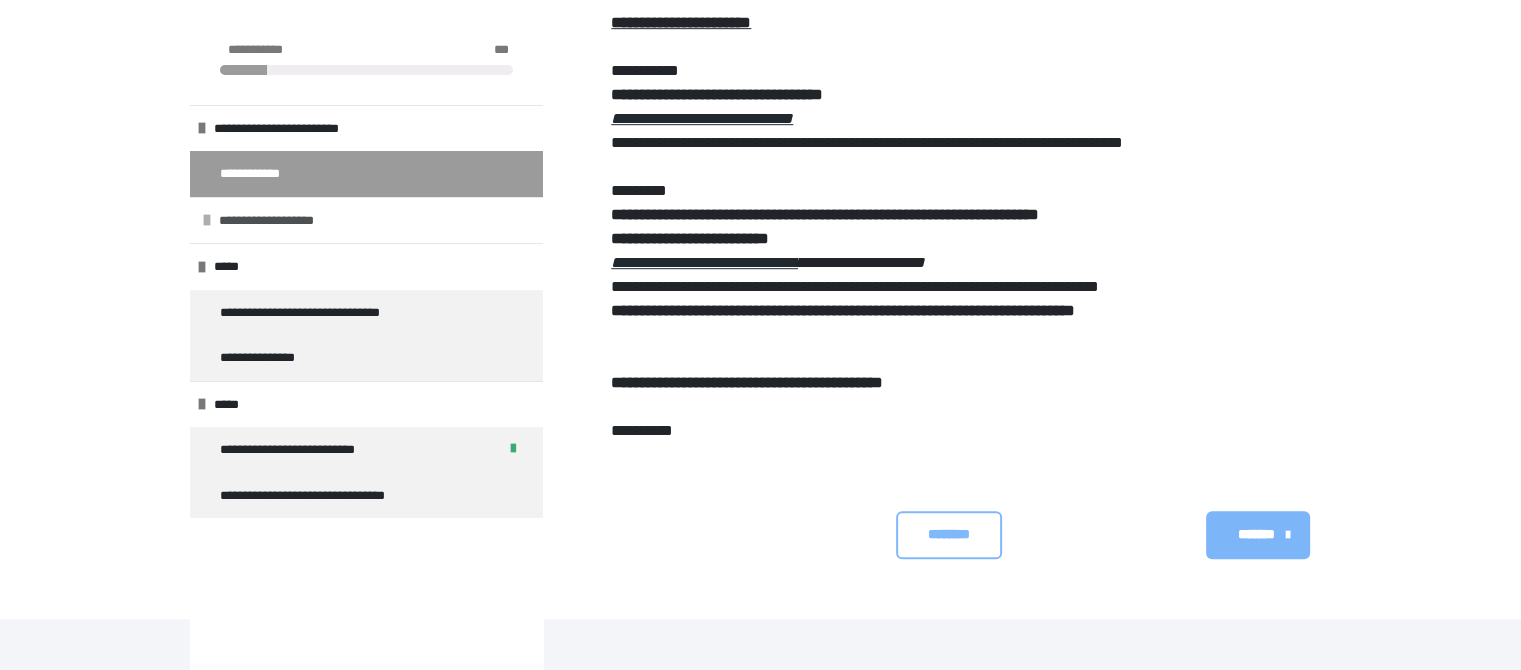click at bounding box center (207, 220) 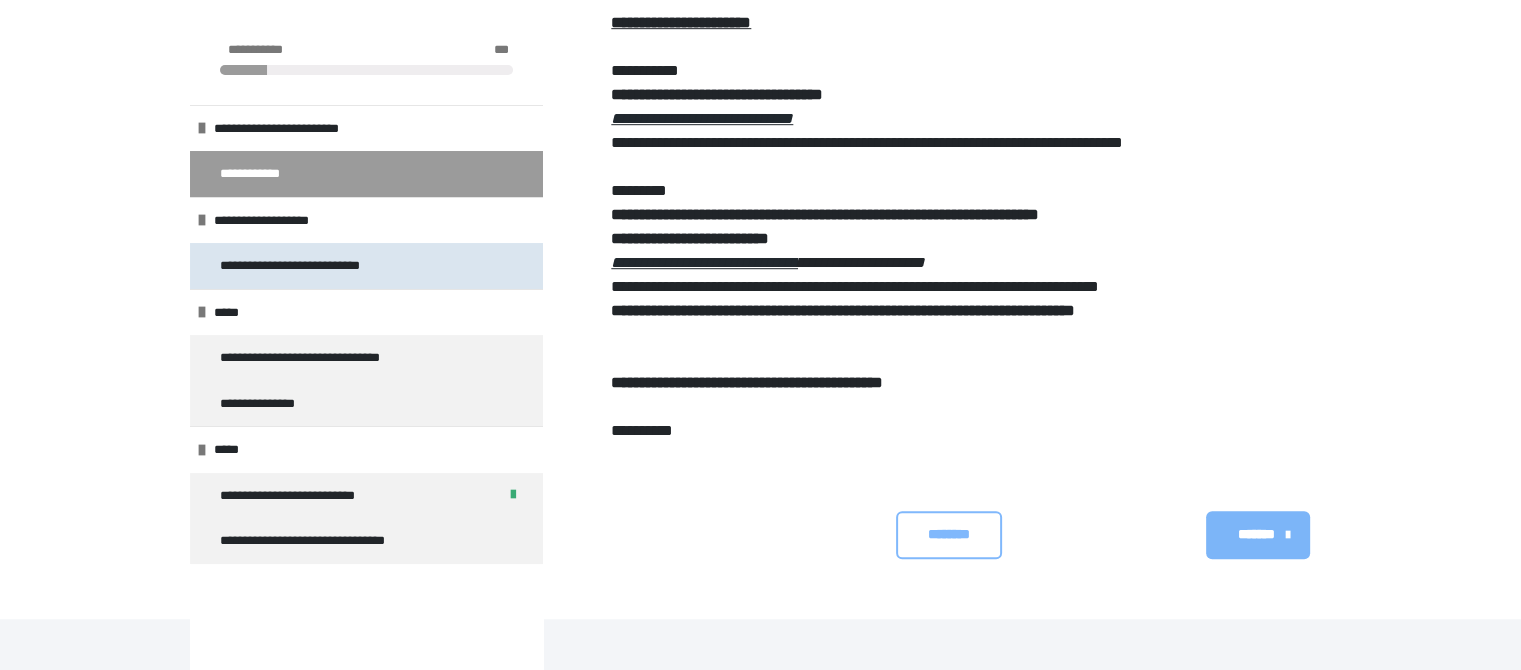 click on "**********" at bounding box center (328, 266) 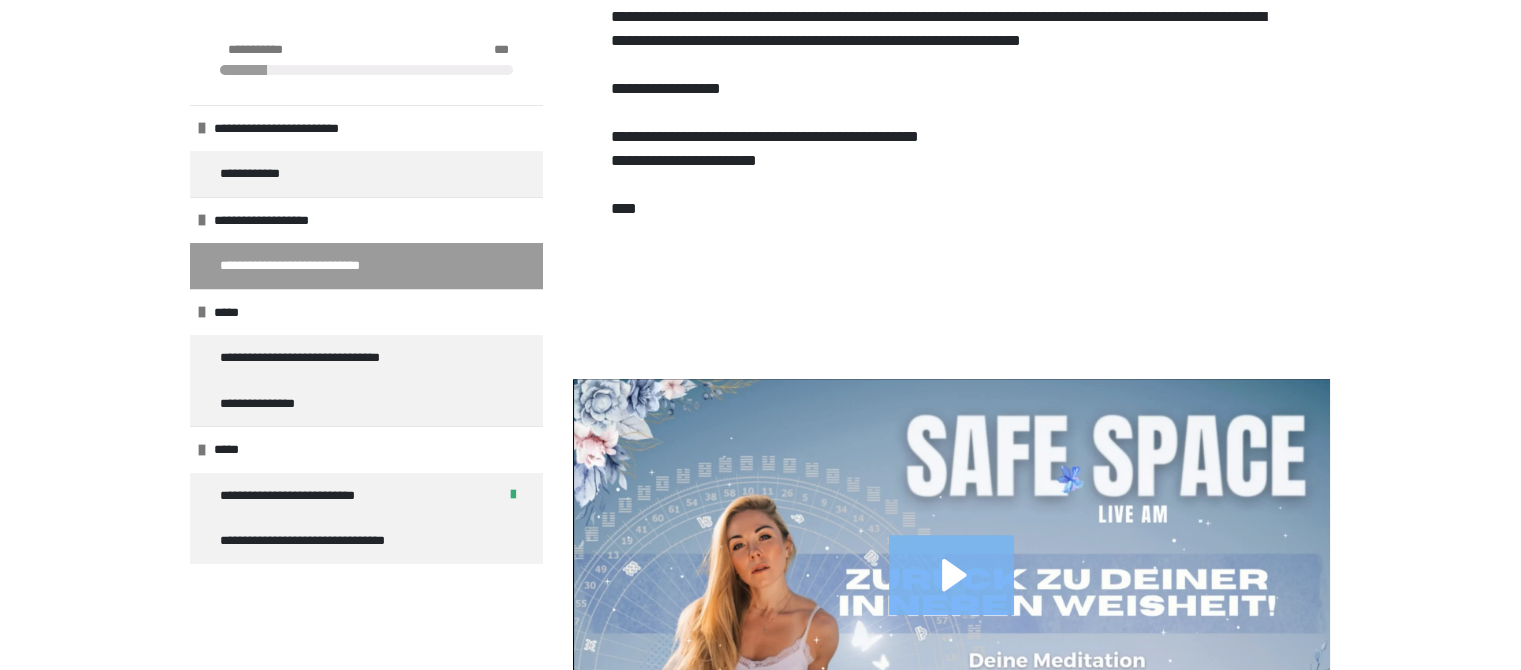 scroll, scrollTop: 1199, scrollLeft: 0, axis: vertical 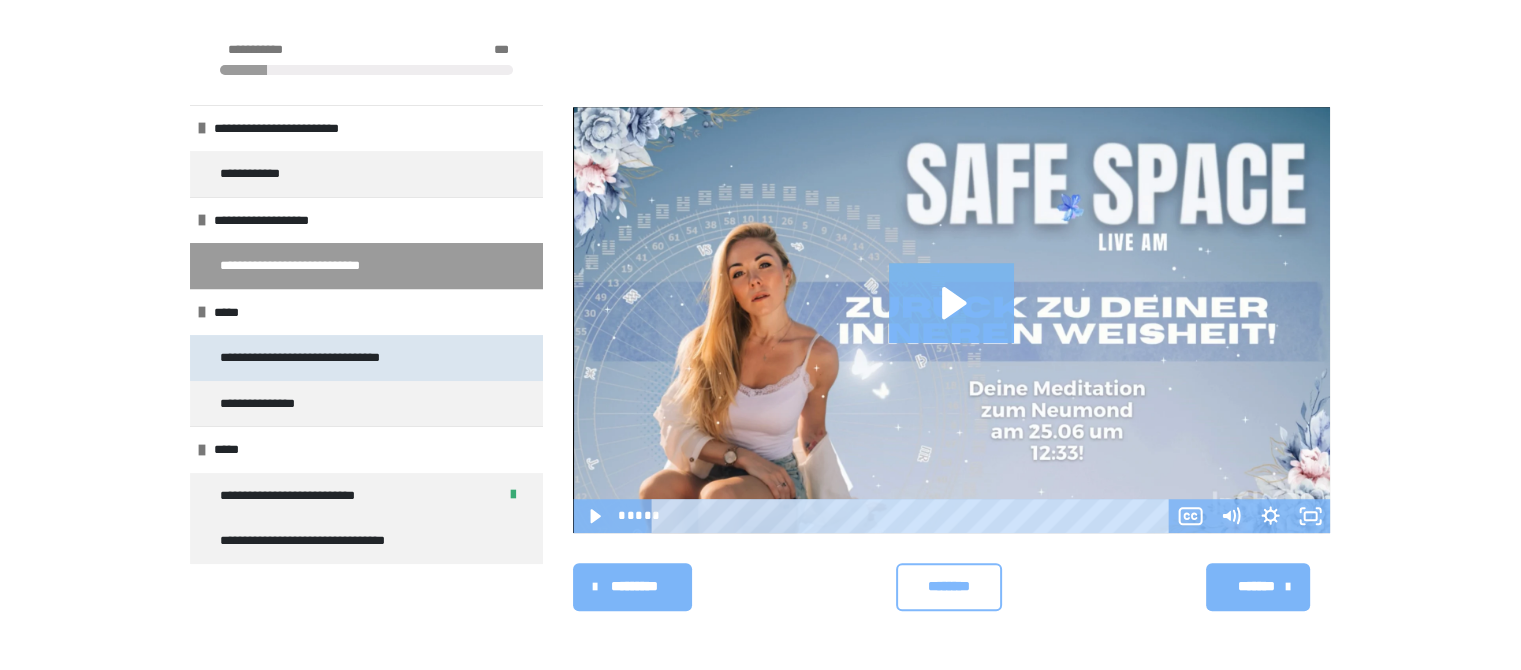 click on "**********" at bounding box center (330, 358) 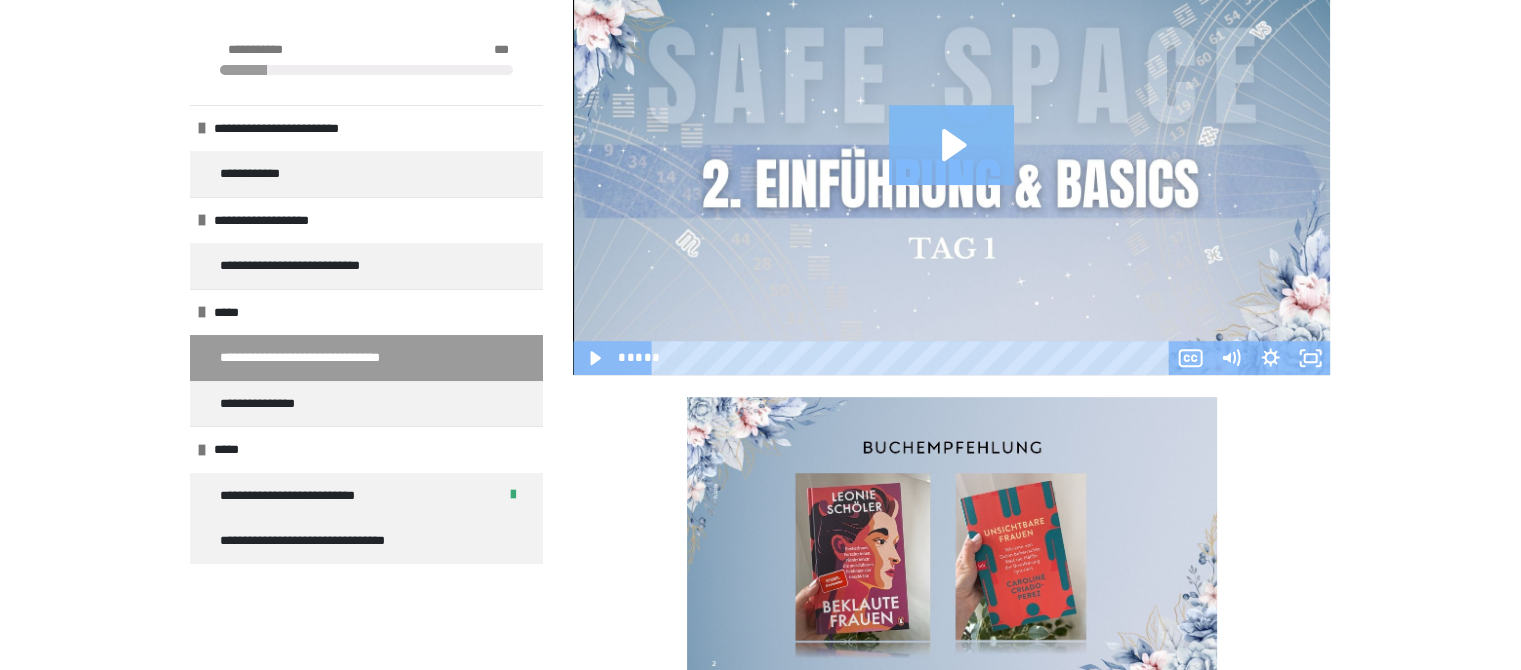 scroll, scrollTop: 1138, scrollLeft: 0, axis: vertical 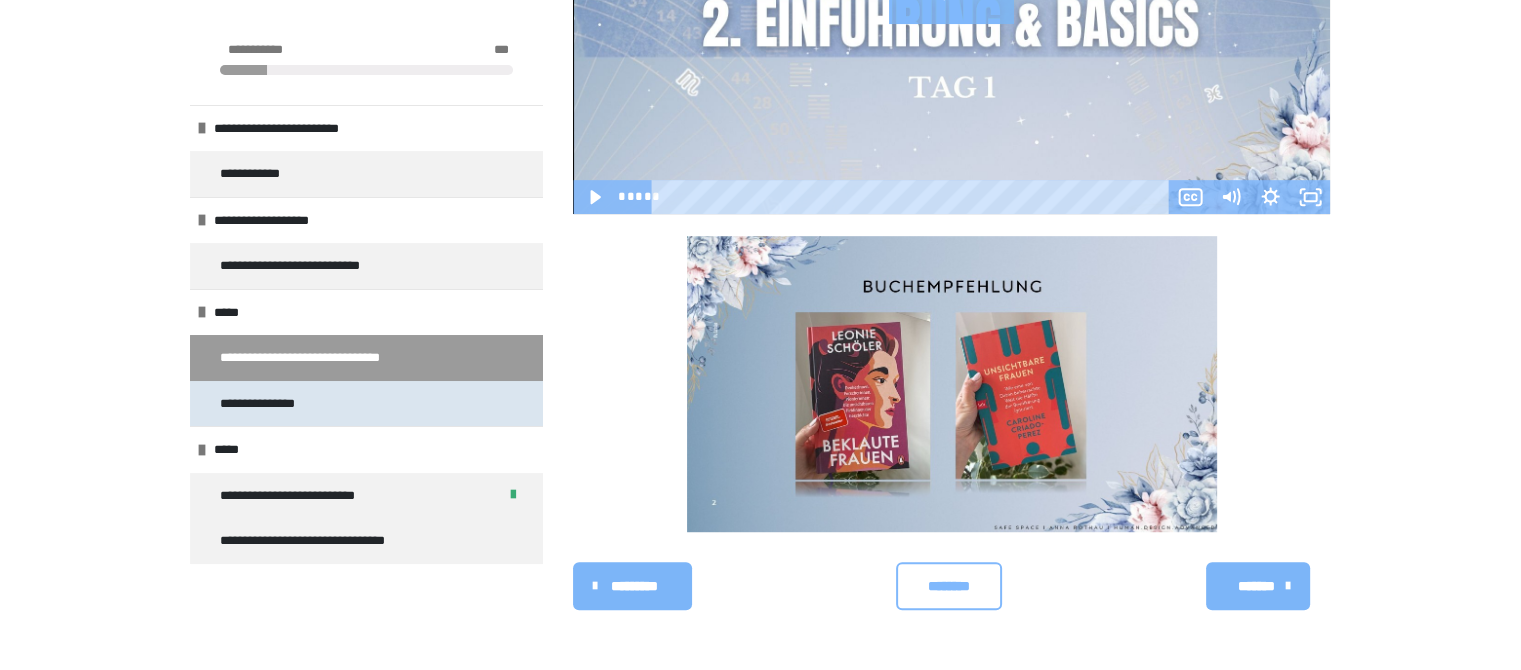 click on "**********" at bounding box center (275, 404) 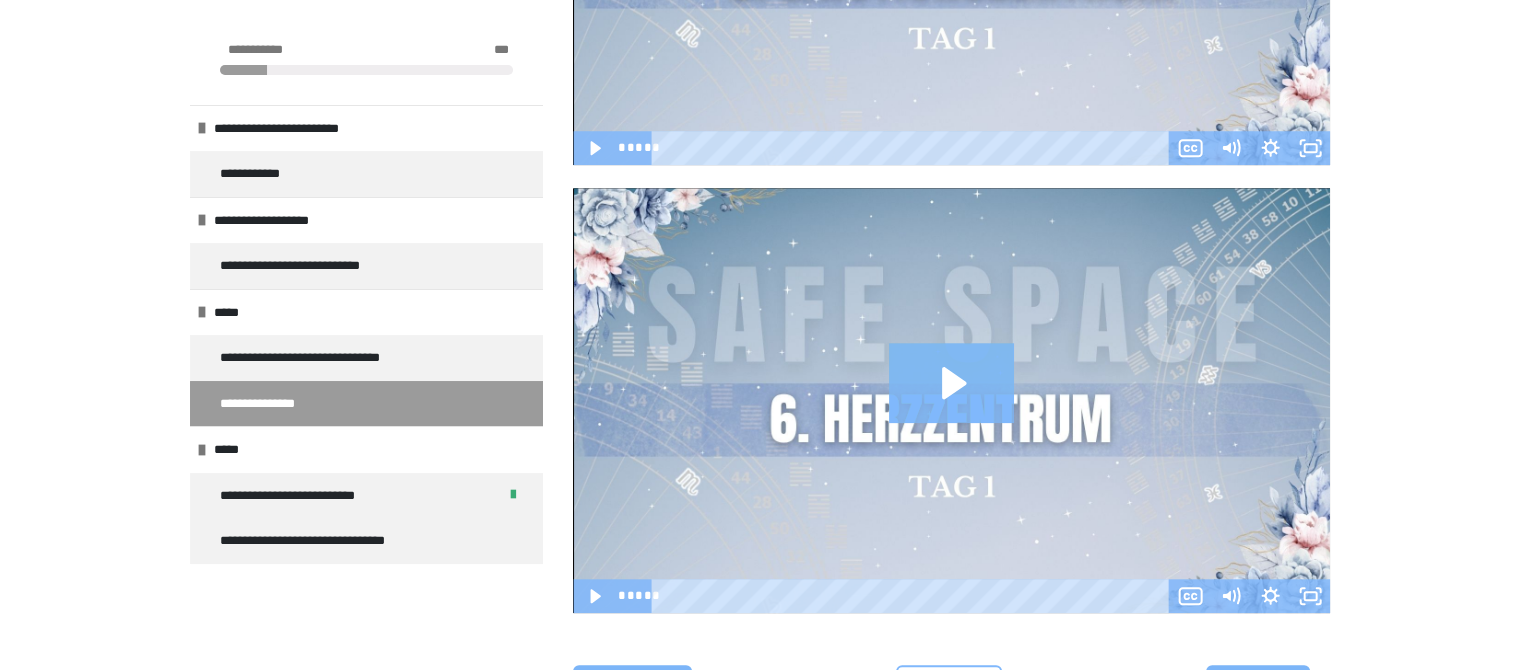 scroll, scrollTop: 1843, scrollLeft: 0, axis: vertical 